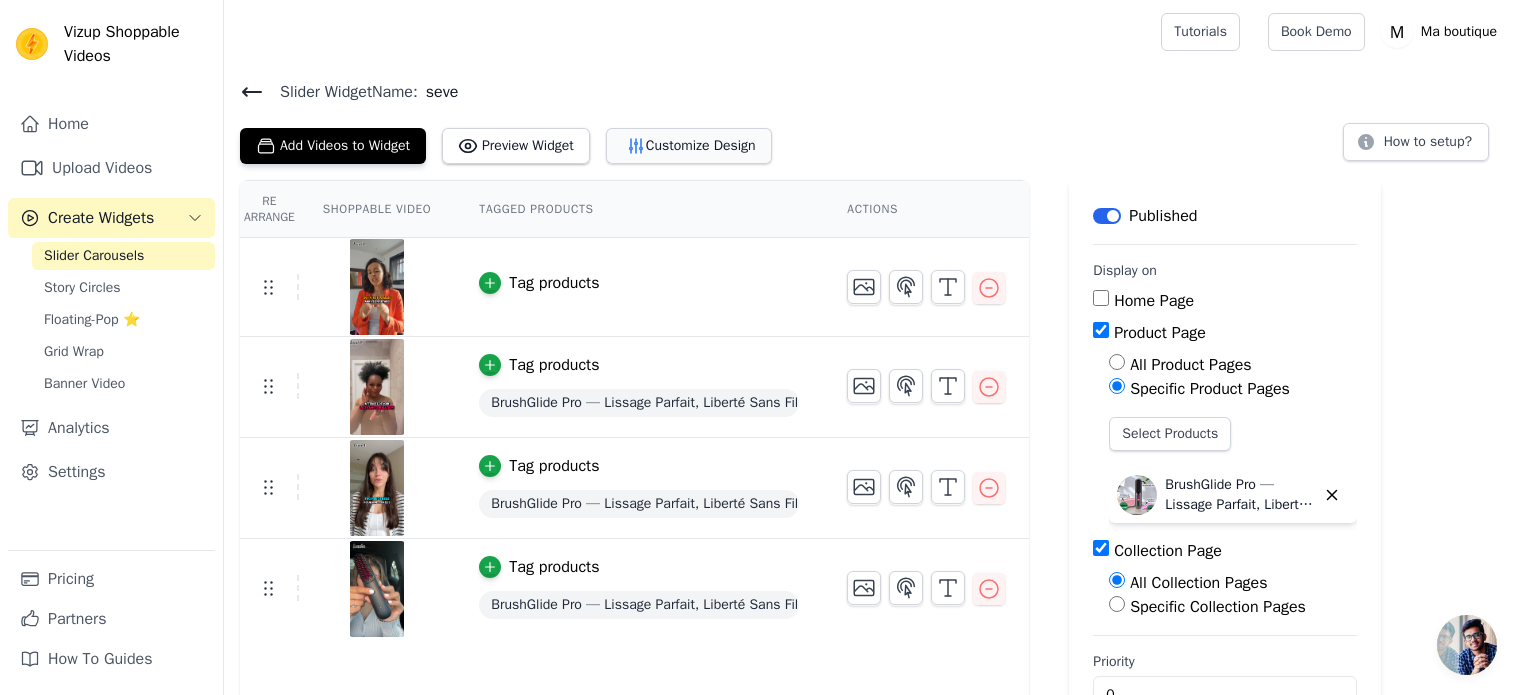 scroll, scrollTop: 0, scrollLeft: 0, axis: both 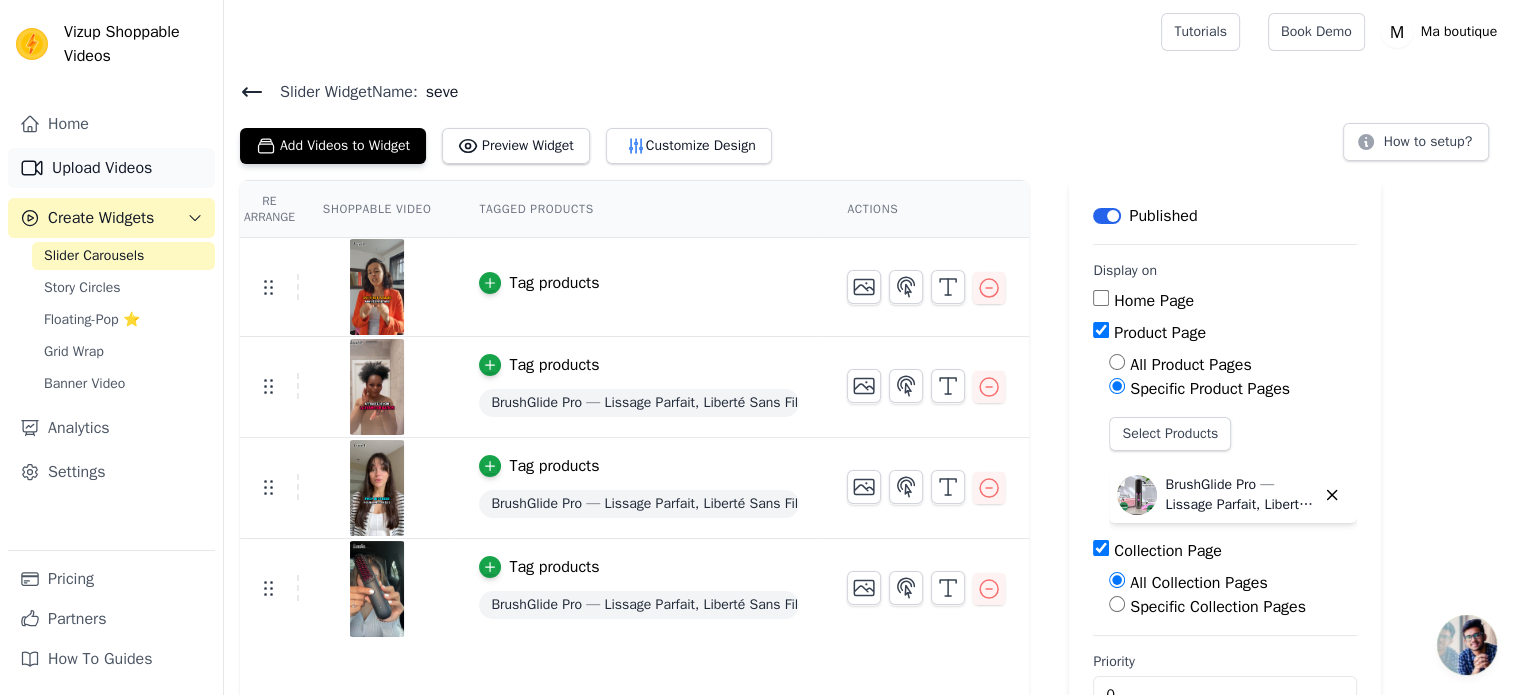 click on "Upload Videos" at bounding box center [111, 168] 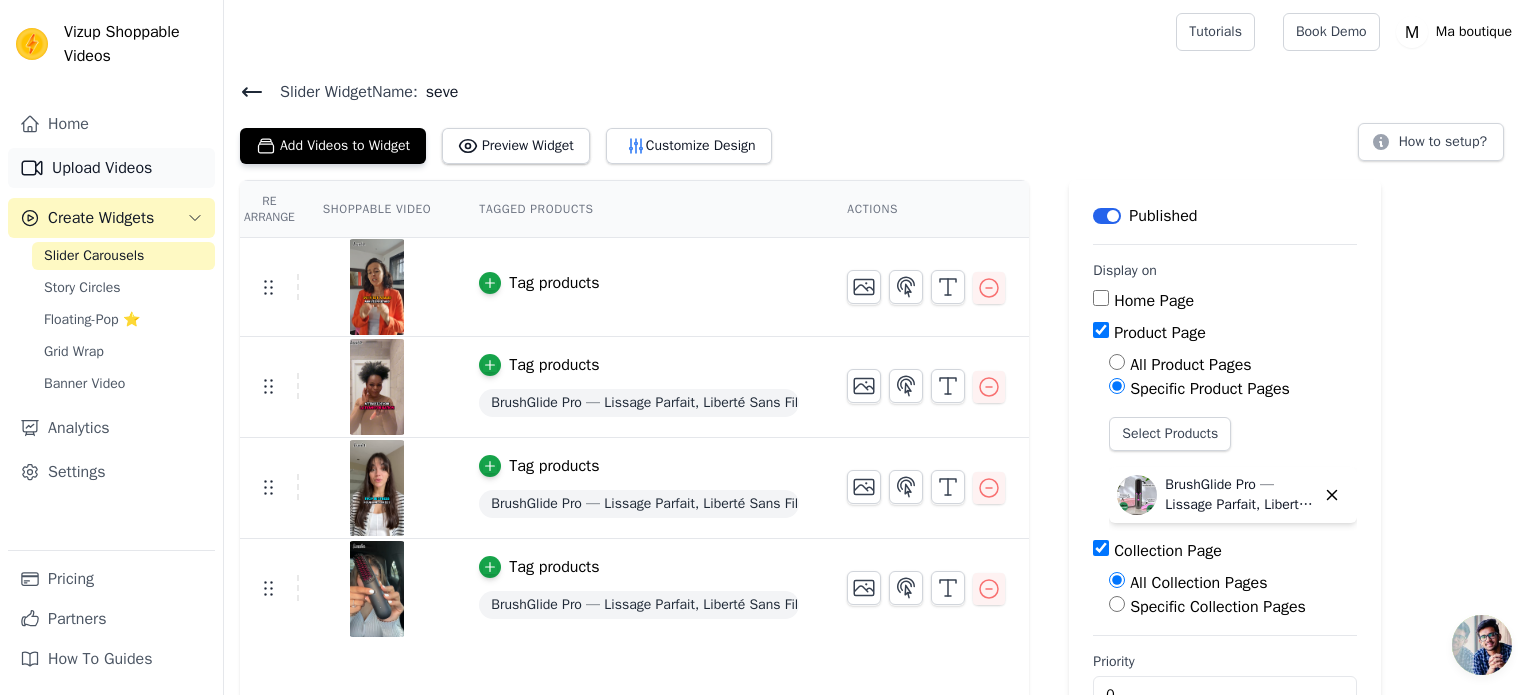 click on "Upload Videos" at bounding box center [111, 168] 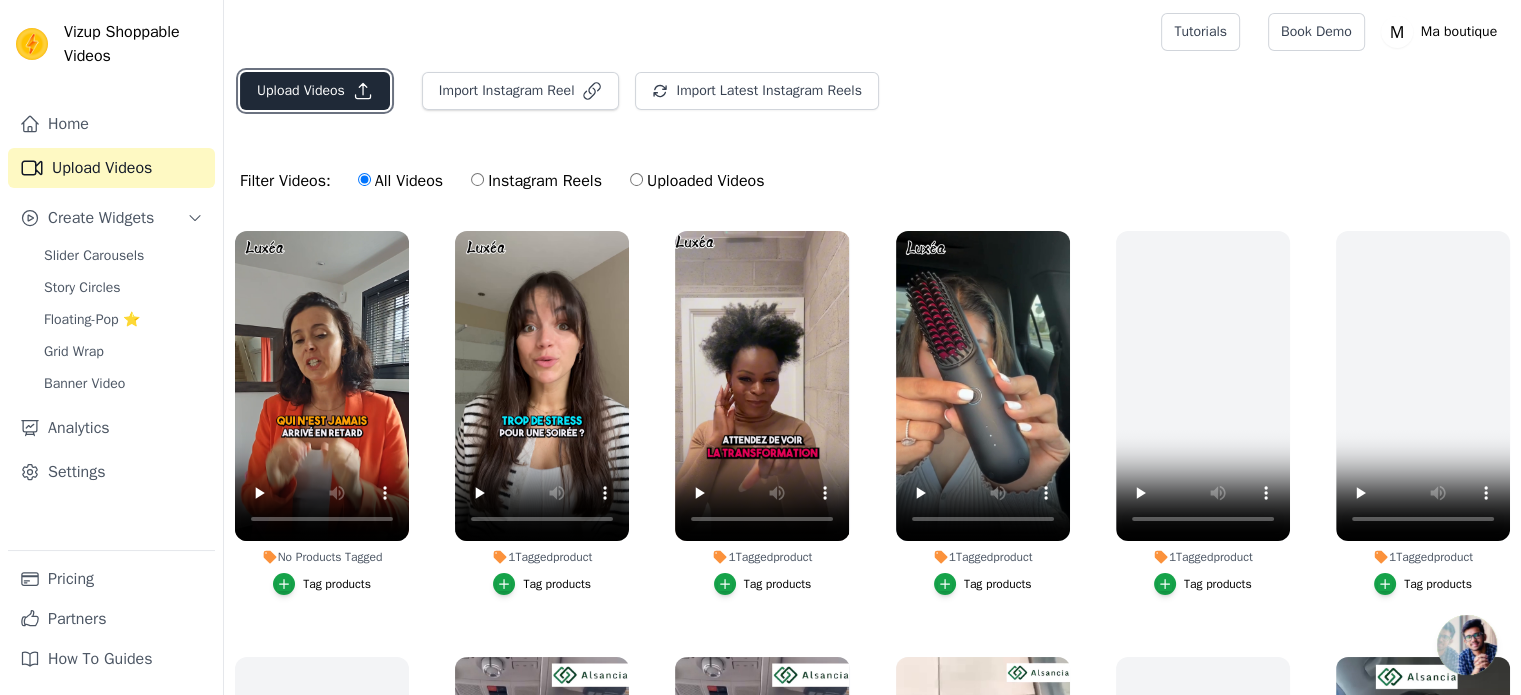 click on "Upload Videos" at bounding box center (315, 91) 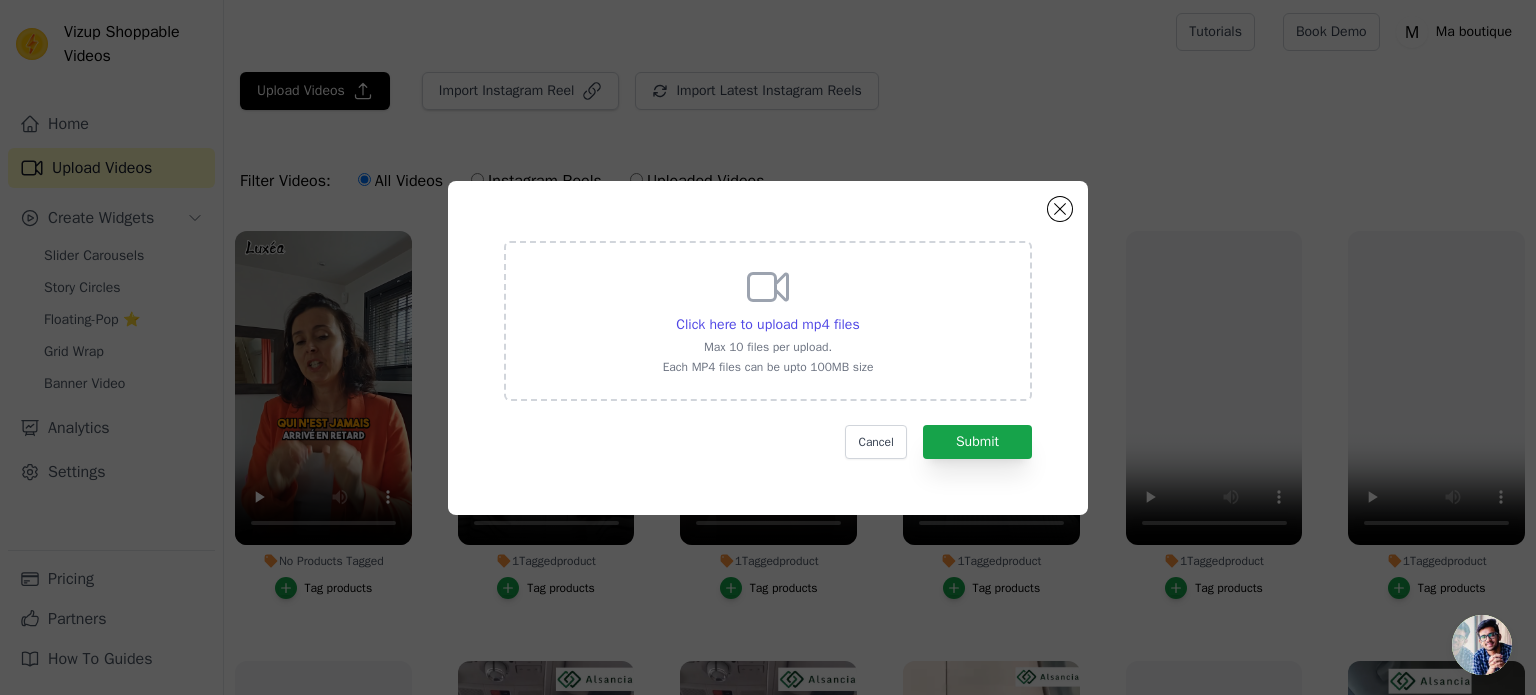 click on "Click here to upload mp4 files     Max 10 files per upload.   Each MP4 files can be upto 100MB size" at bounding box center (768, 319) 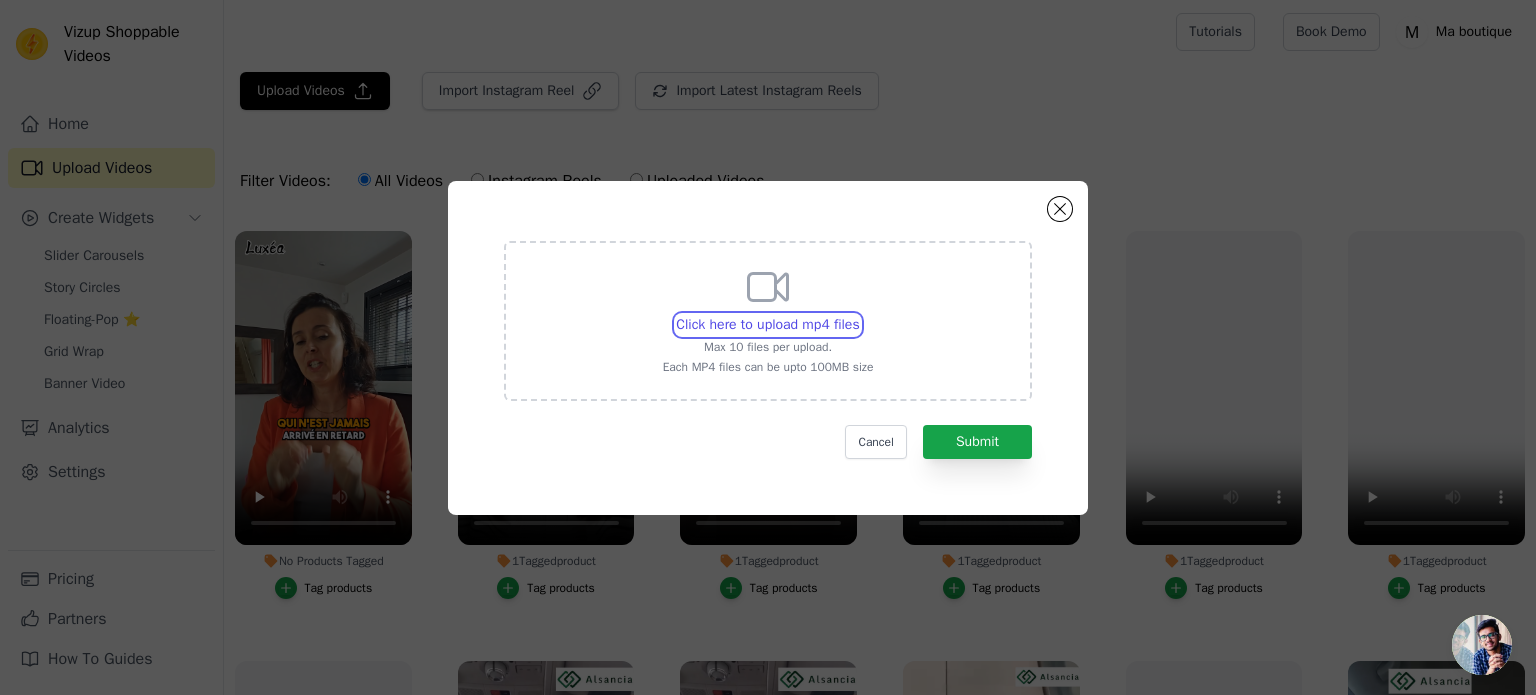 click on "Click here to upload mp4 files     Max 10 files per upload.   Each MP4 files can be upto 100MB size" at bounding box center (859, 314) 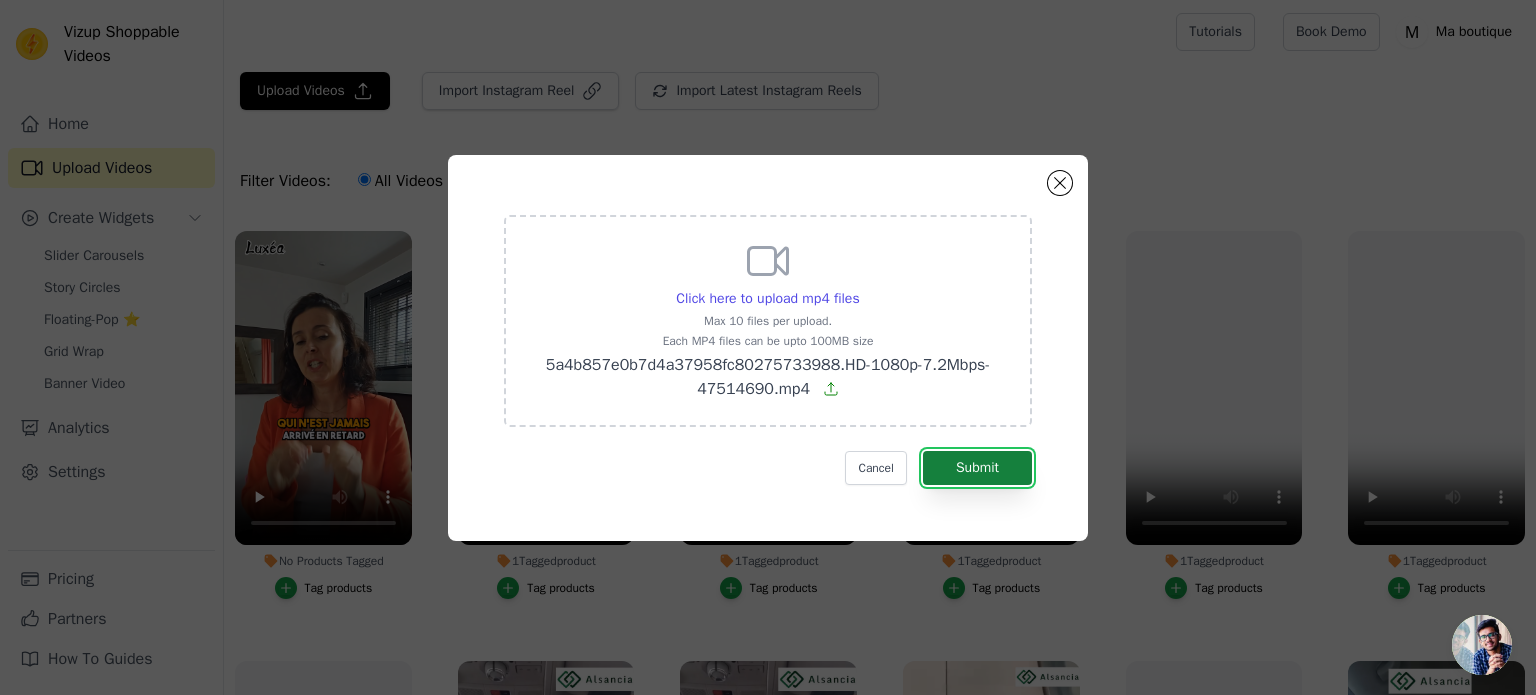 click on "Submit" at bounding box center (977, 468) 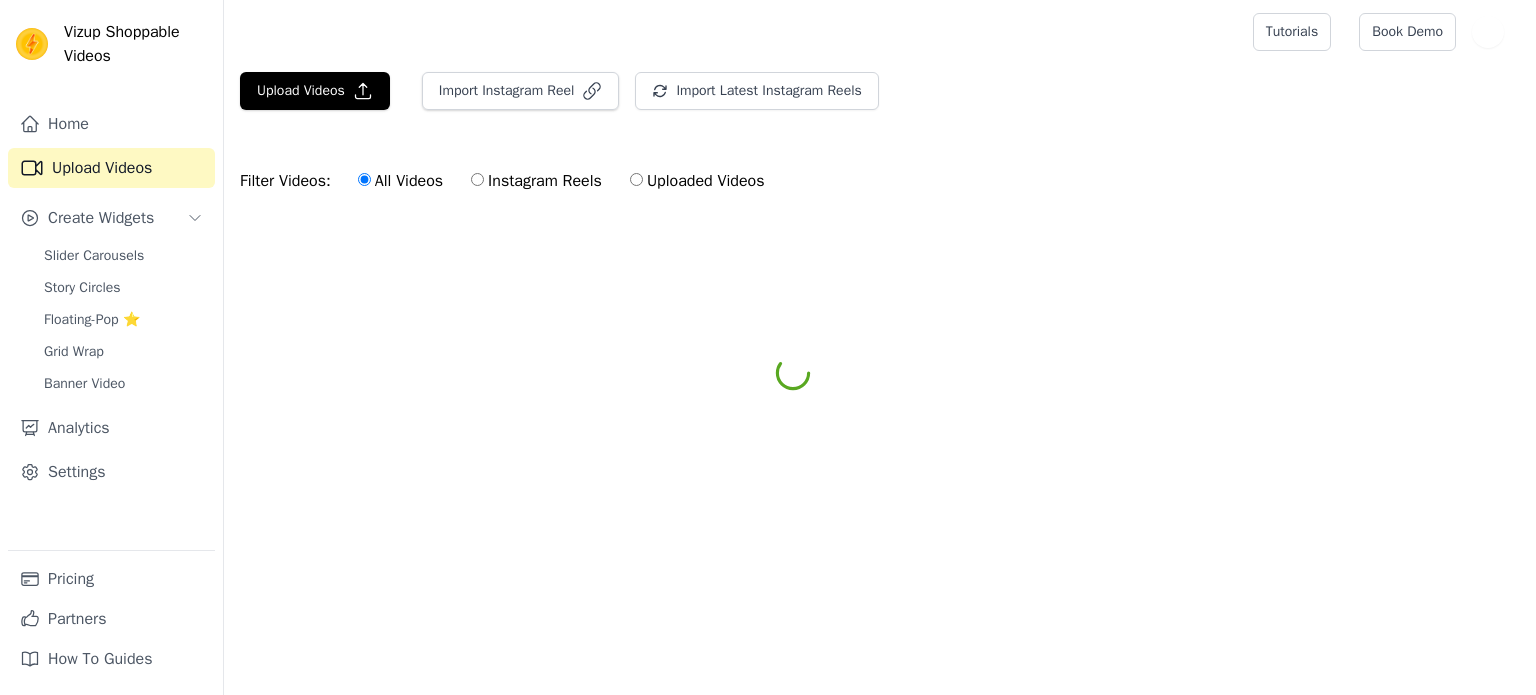 scroll, scrollTop: 0, scrollLeft: 0, axis: both 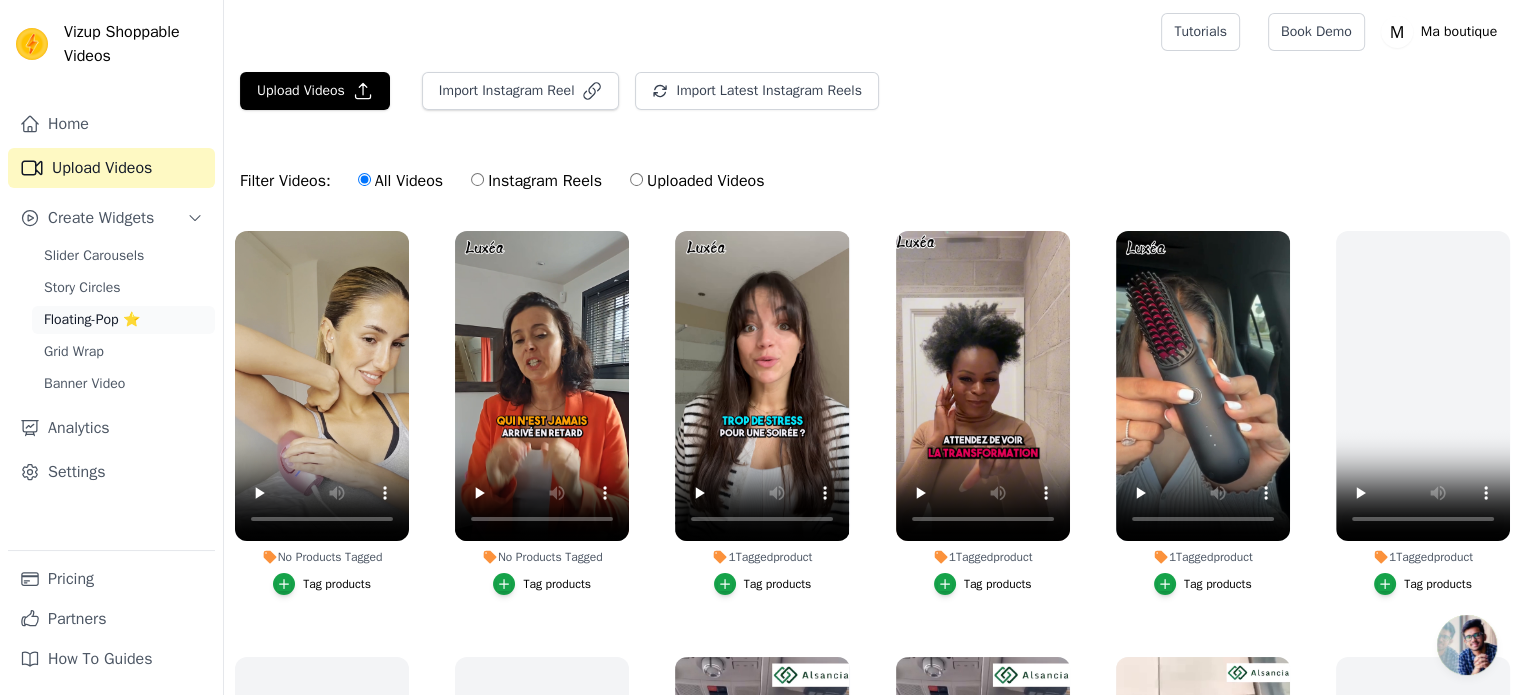 click on "Floating-Pop ⭐" at bounding box center [92, 320] 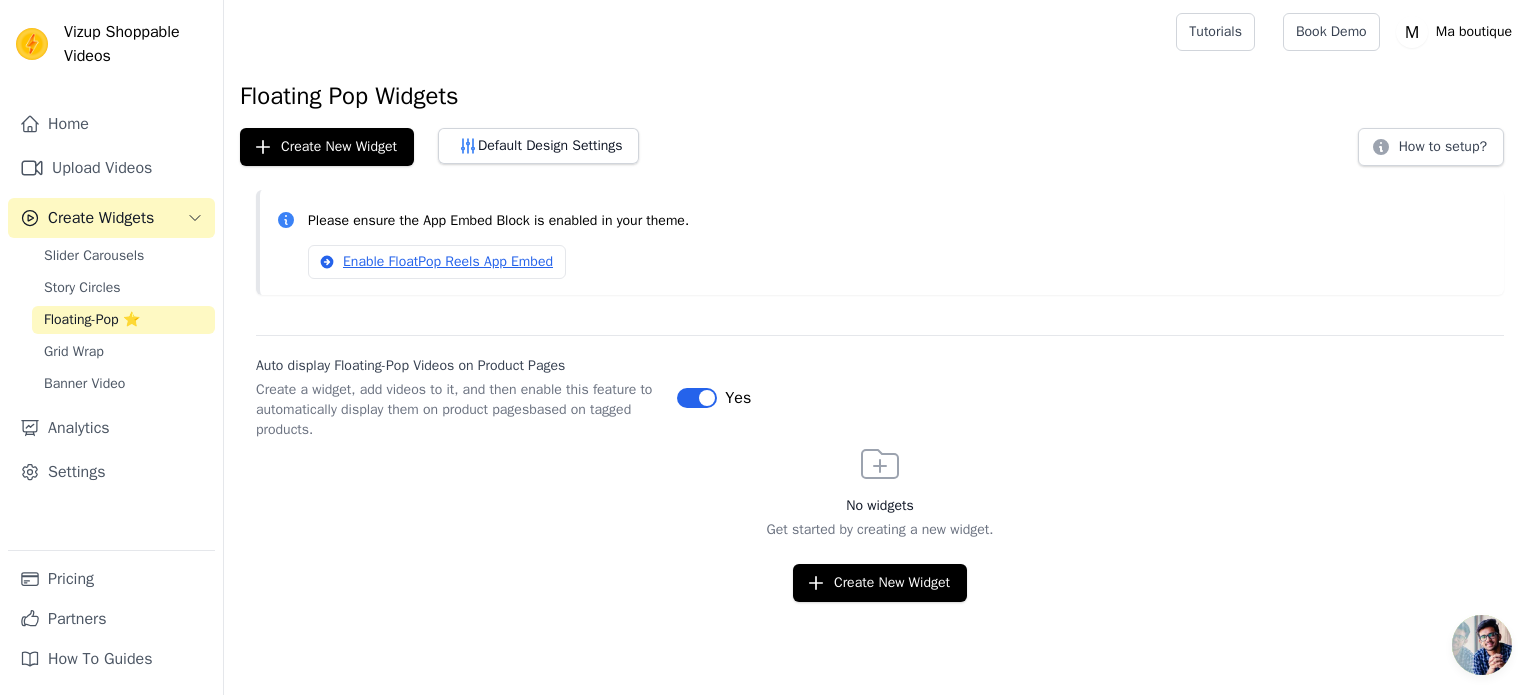 click 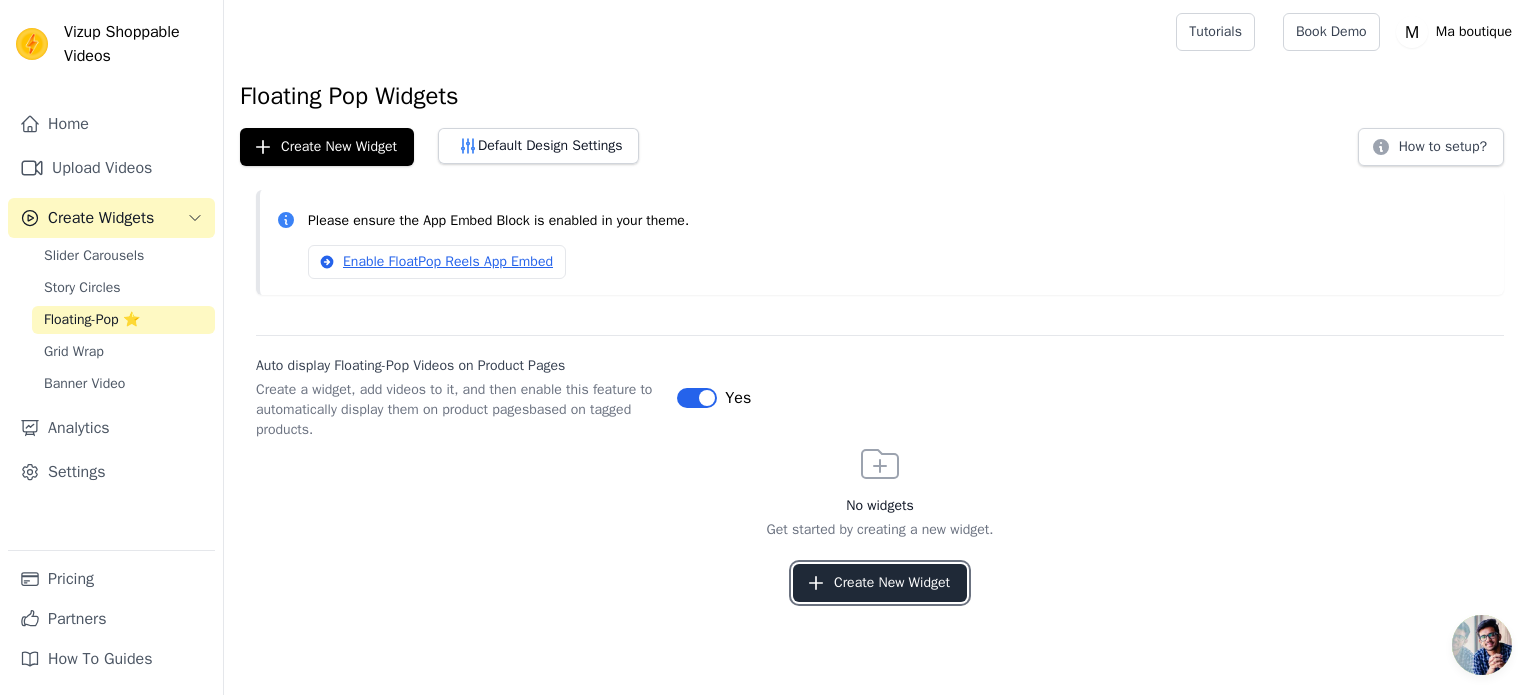 click on "Create New Widget" at bounding box center (880, 583) 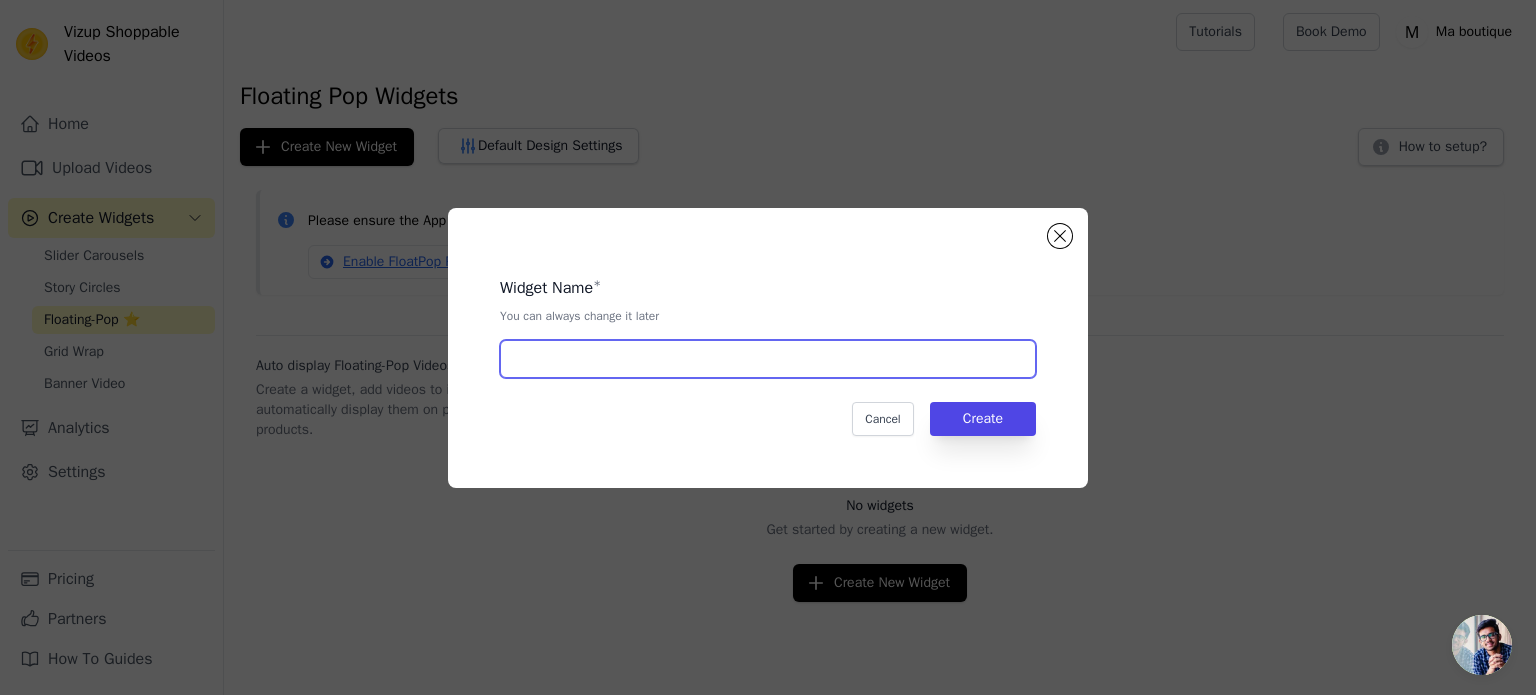 click at bounding box center (768, 359) 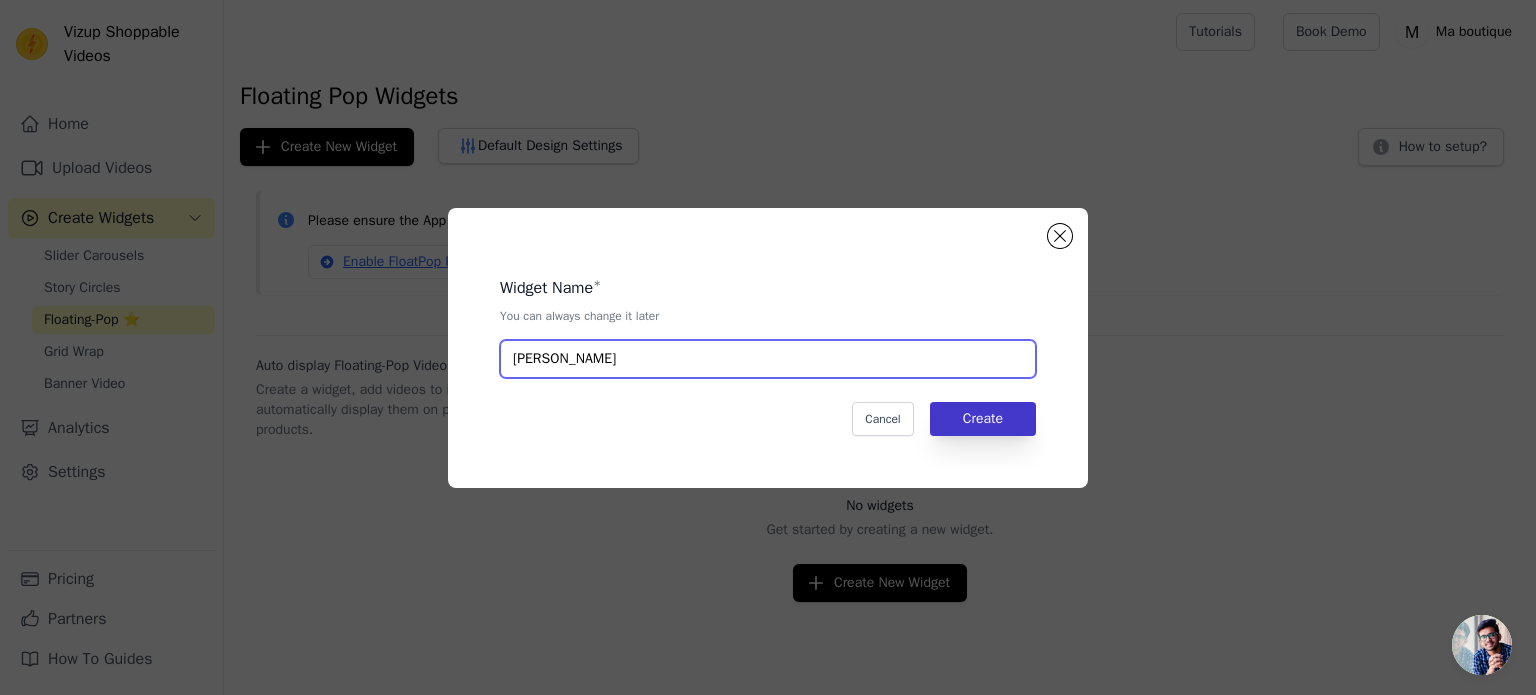type on "[PERSON_NAME]" 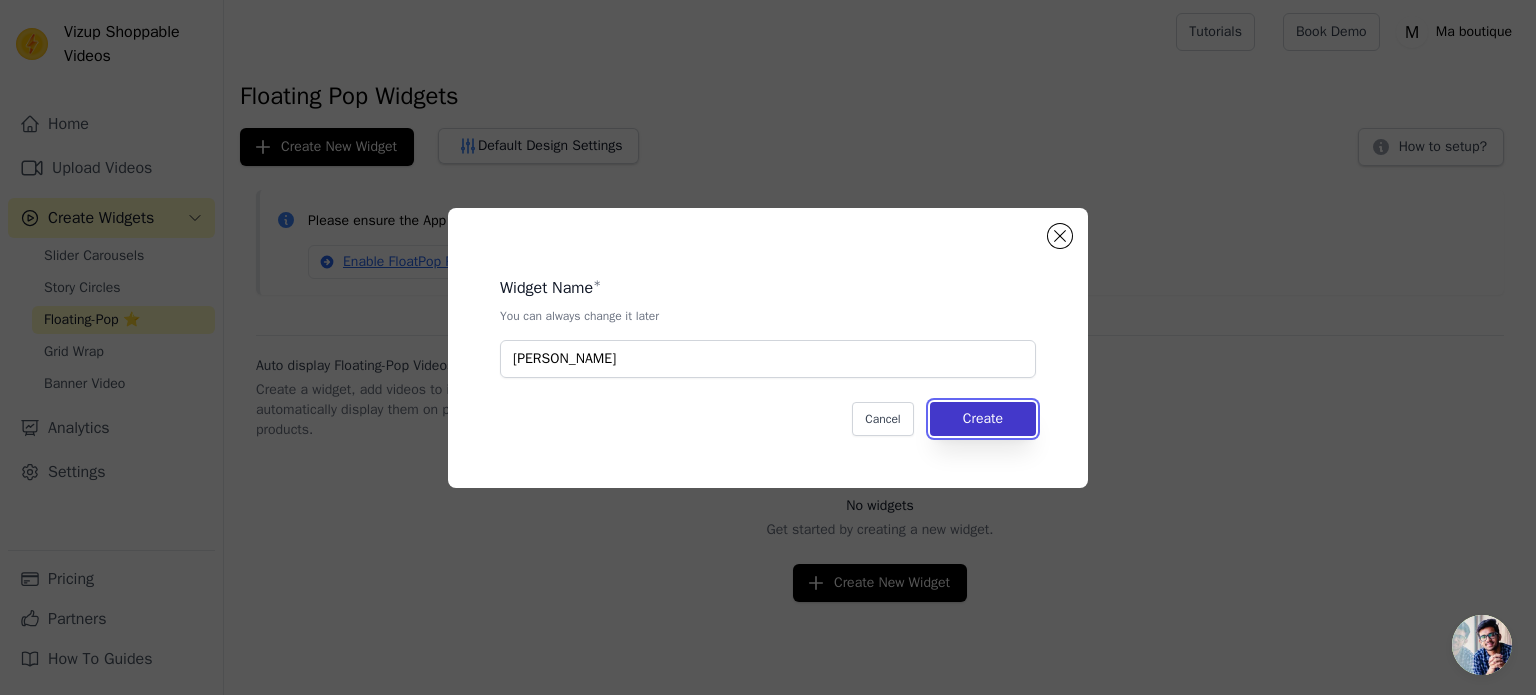 click on "Create" at bounding box center (983, 419) 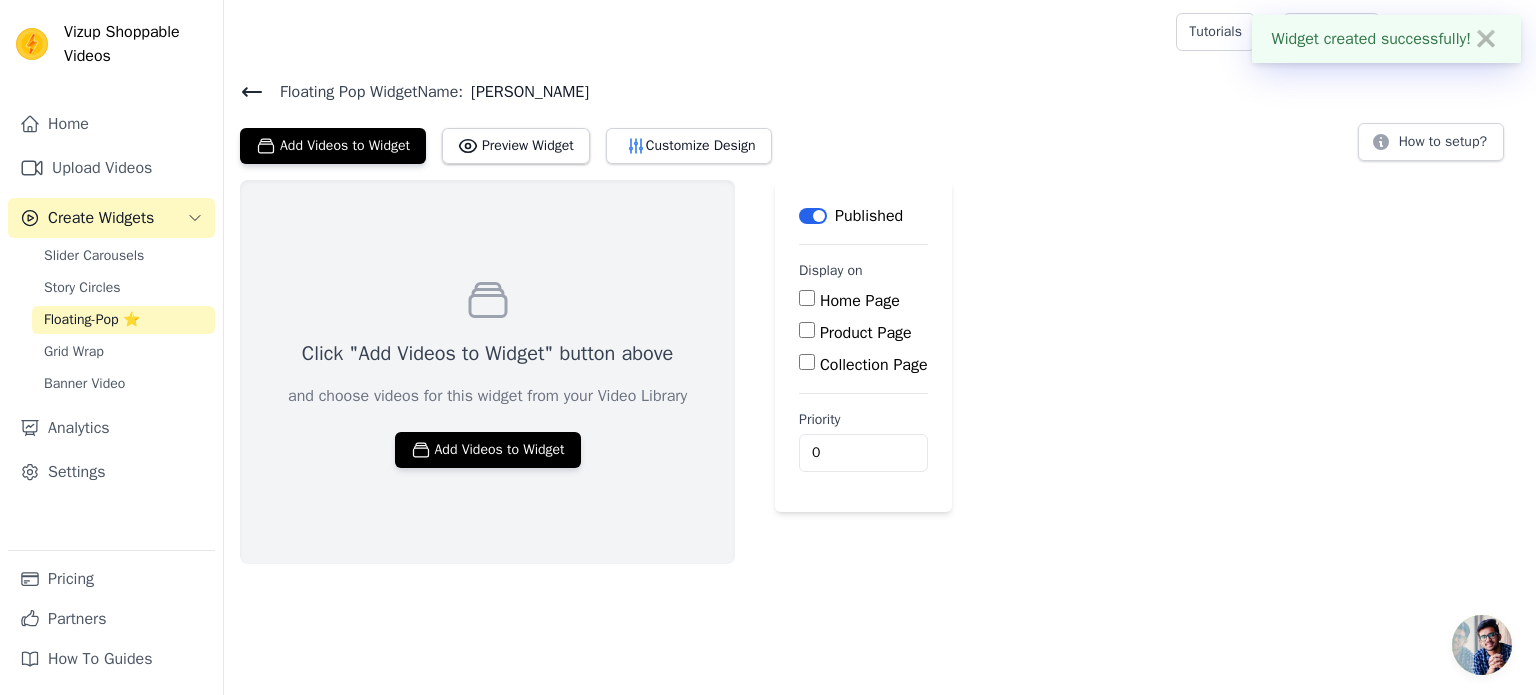 click on "Click "Add Videos to Widget" button above   and choose videos for this widget from your Video Library
Add Videos to Widget" at bounding box center (487, 372) 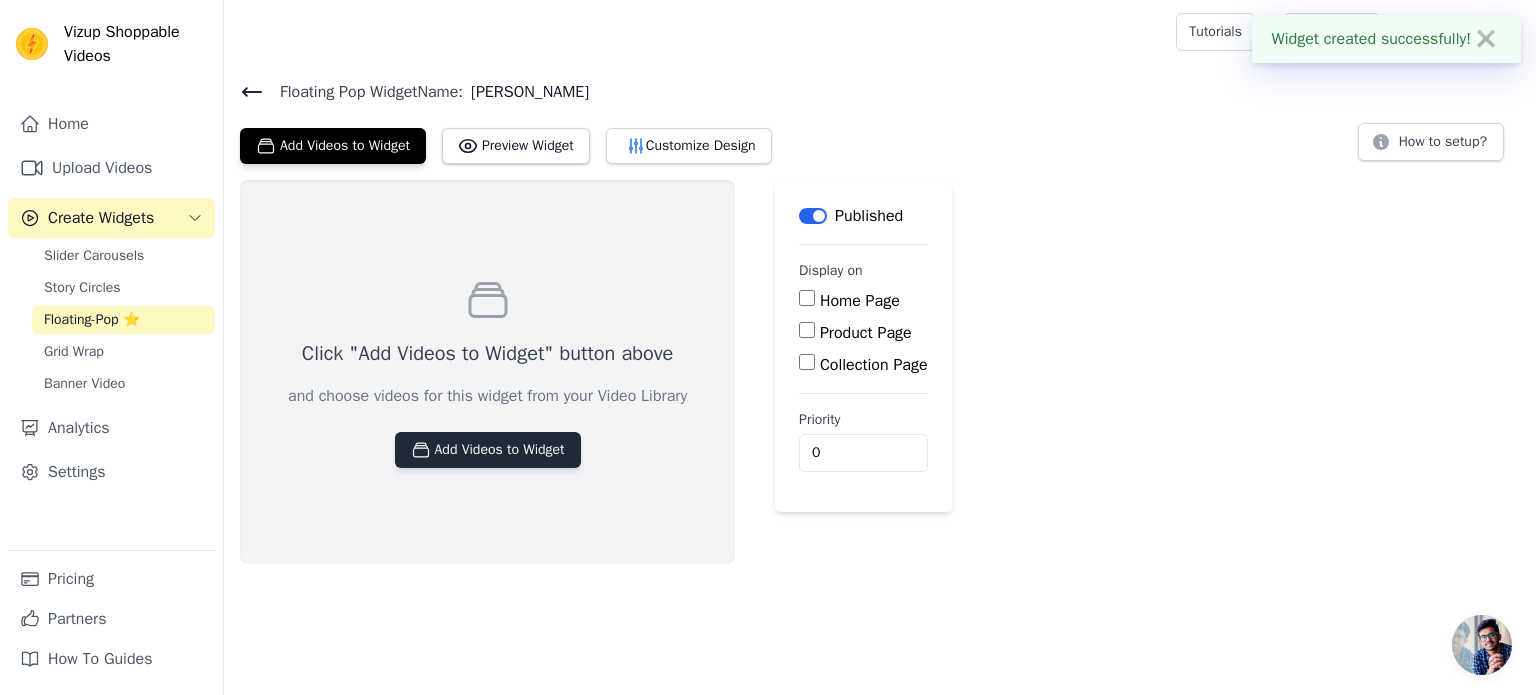 click on "Add Videos to Widget" at bounding box center [488, 450] 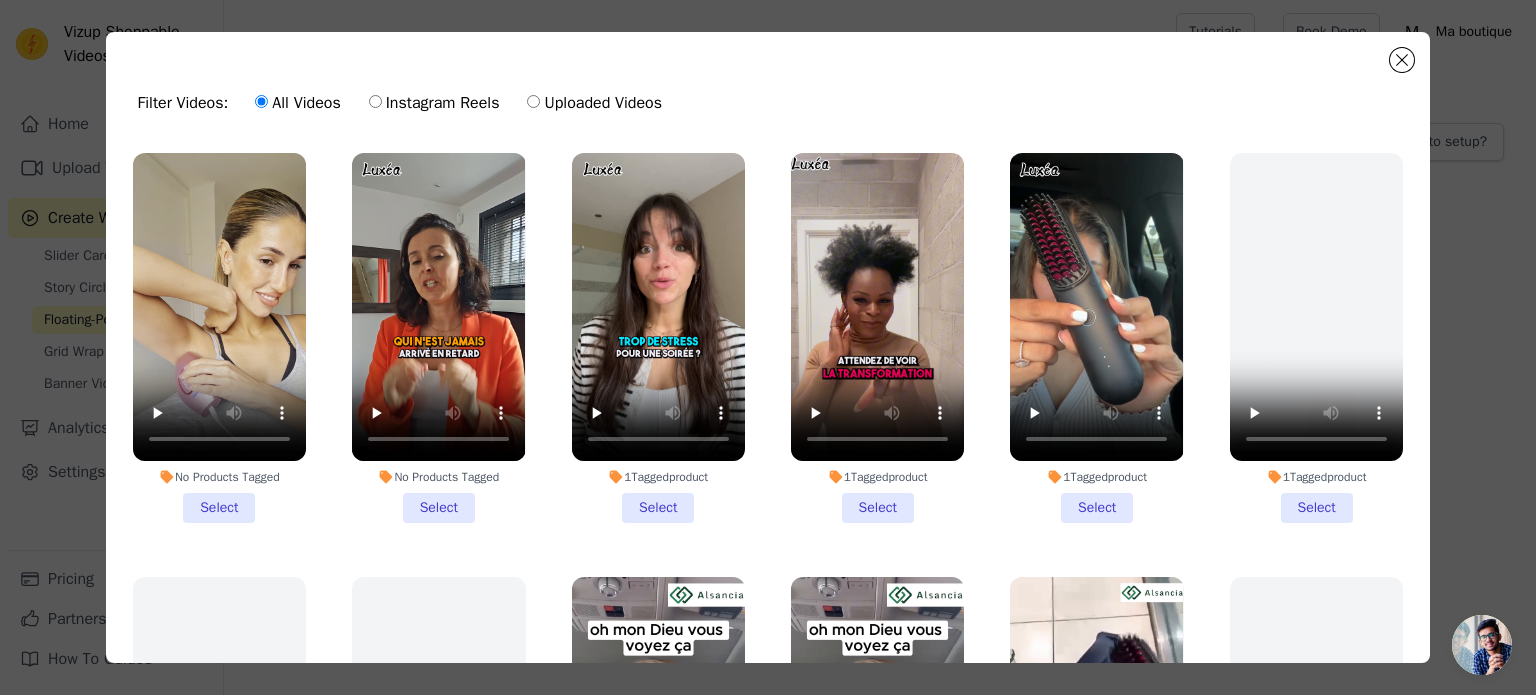 click on "No Products Tagged     Select" at bounding box center [219, 338] 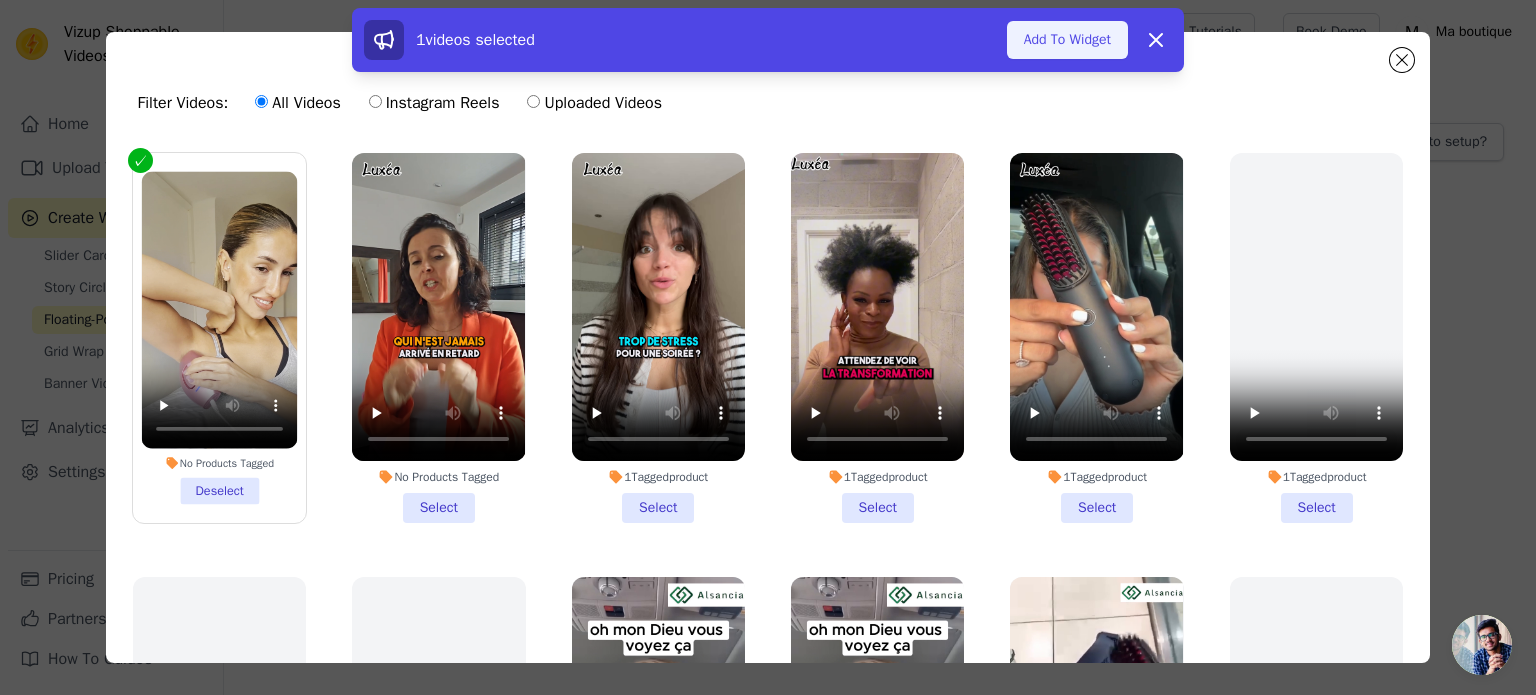 click on "Add To Widget" at bounding box center (1067, 40) 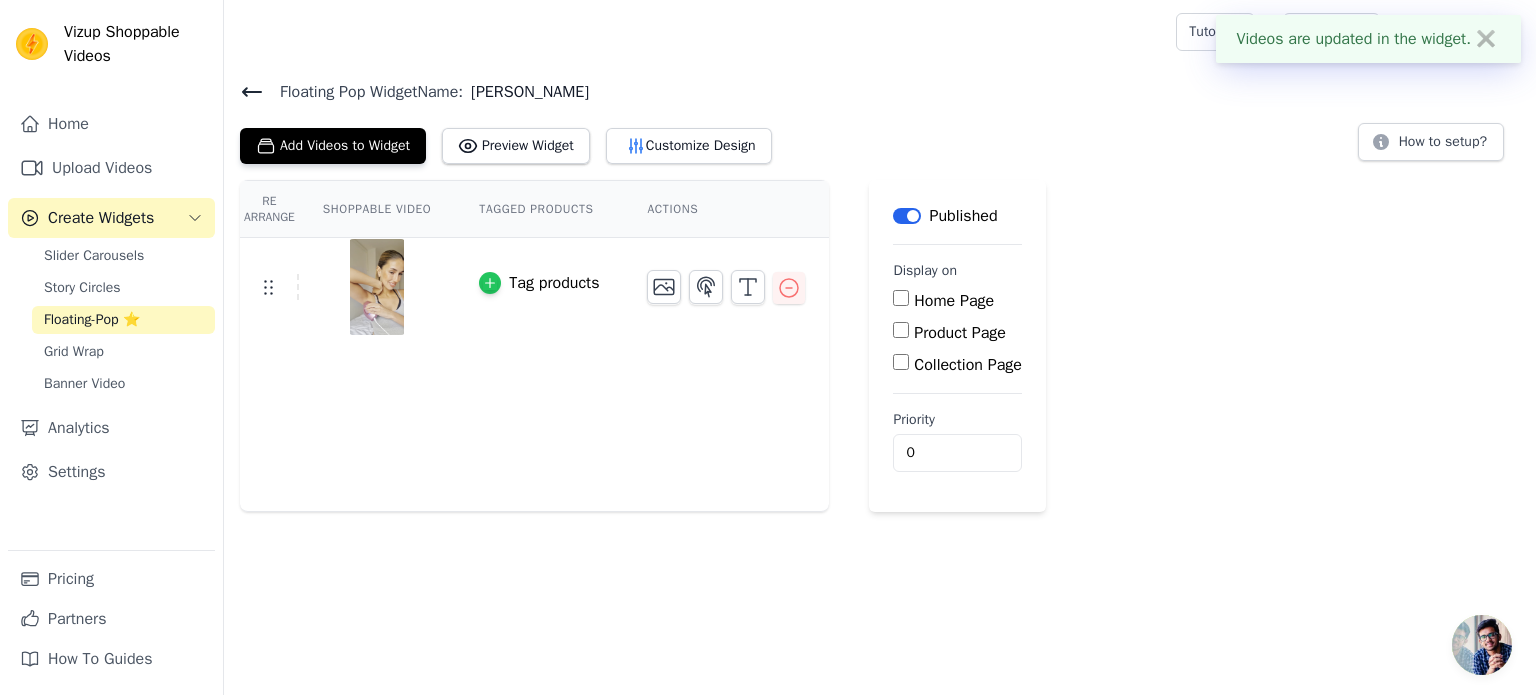 click 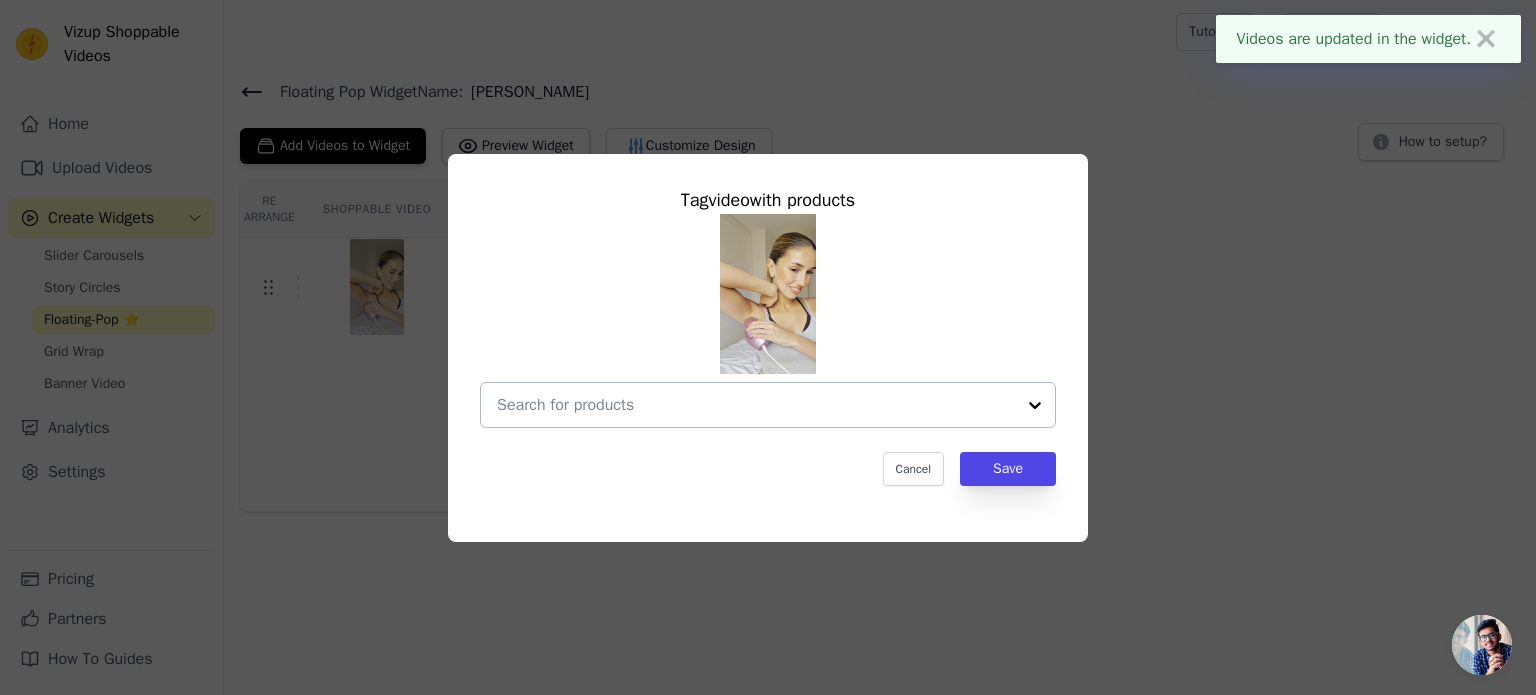 click at bounding box center [756, 405] 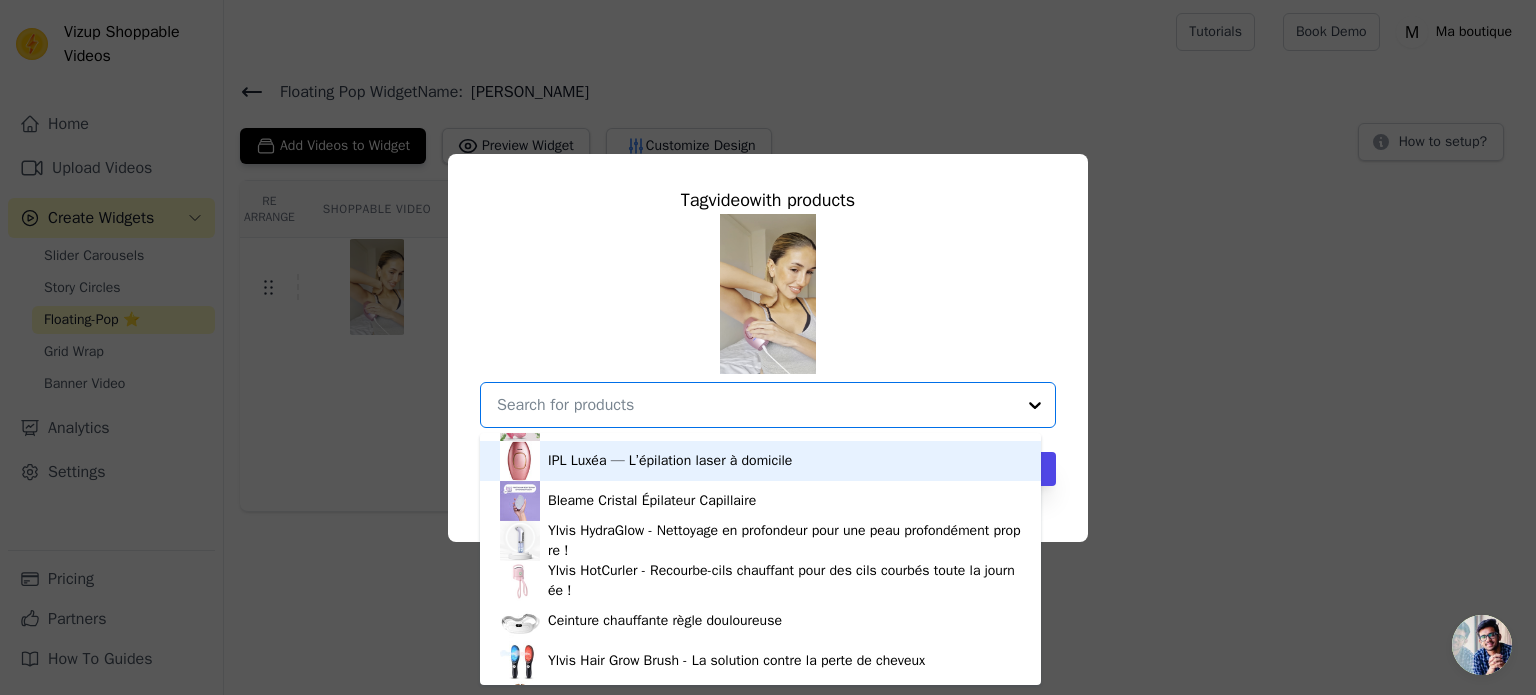 scroll, scrollTop: 394, scrollLeft: 0, axis: vertical 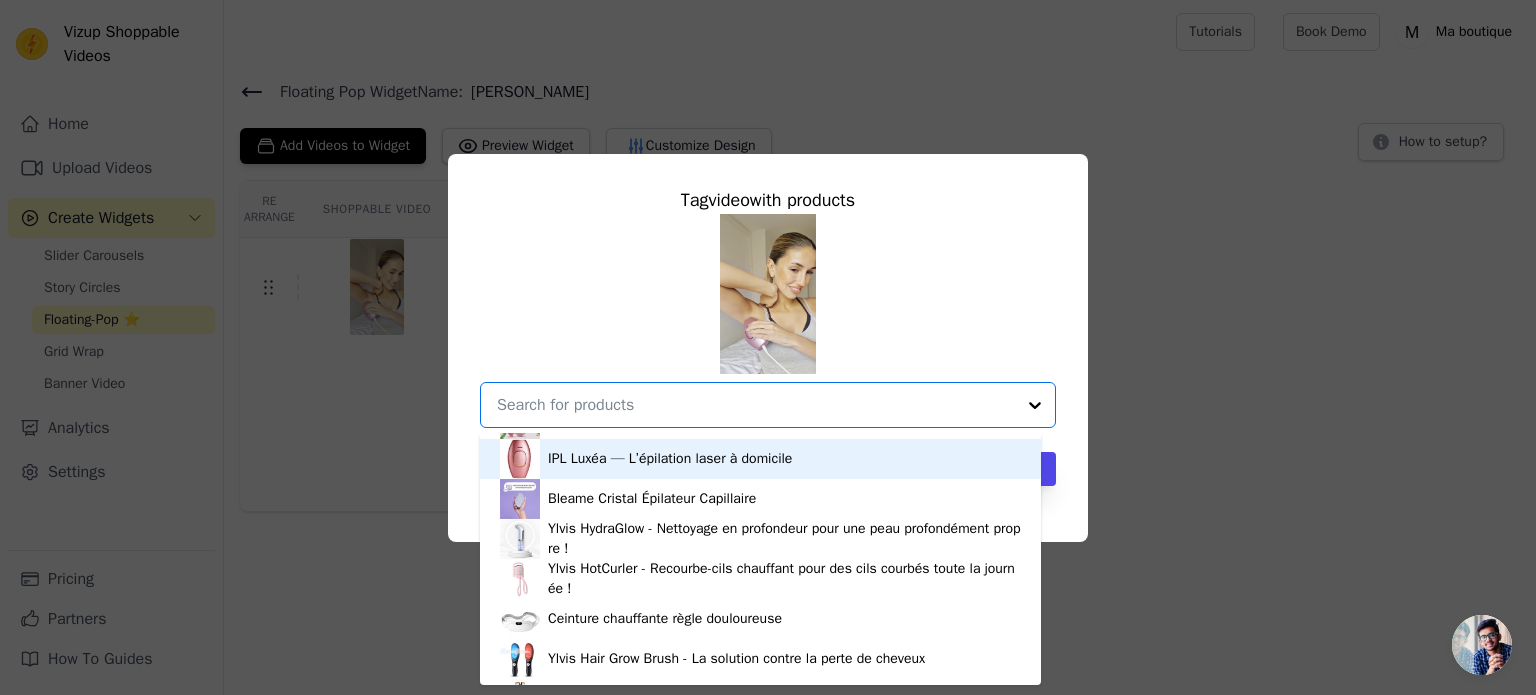 click on "IPL Luxéa — L’épilation laser à domicile" at bounding box center [670, 459] 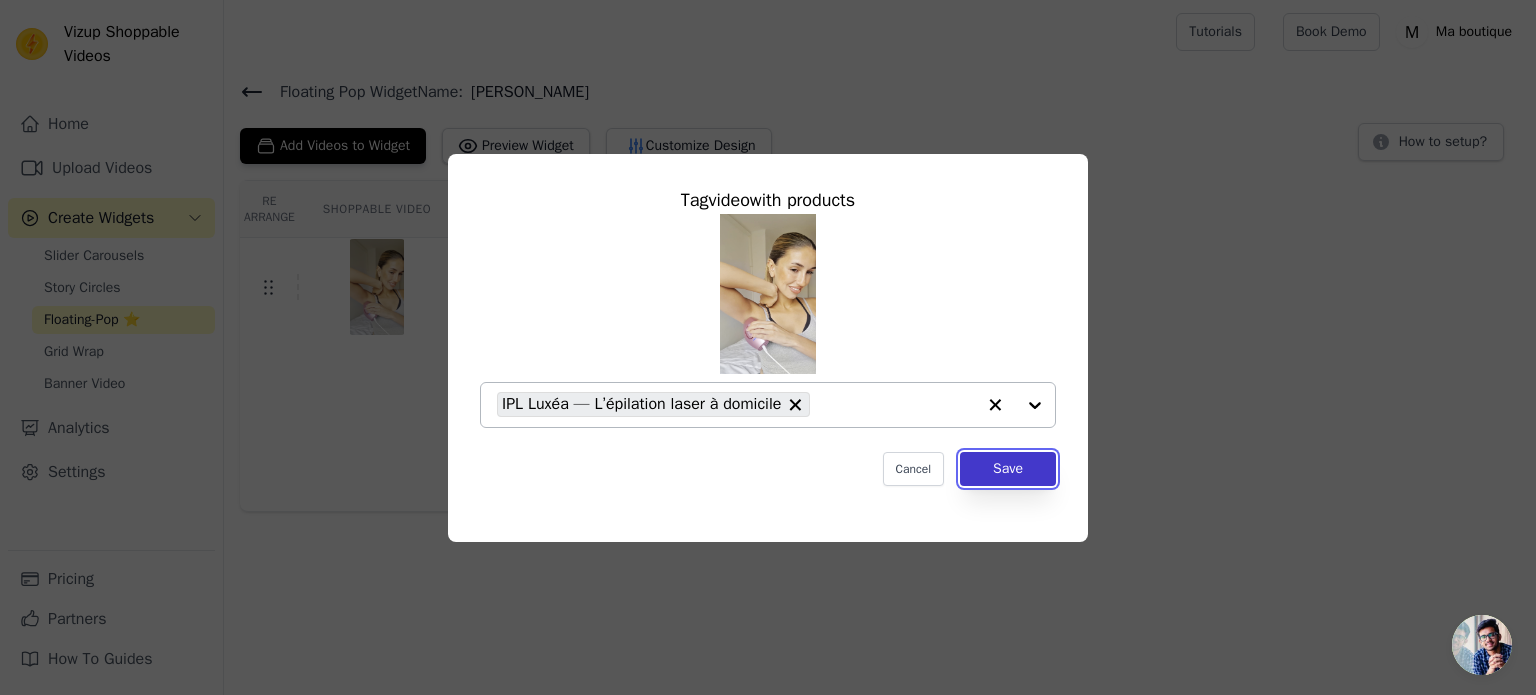 click on "Save" at bounding box center [1008, 469] 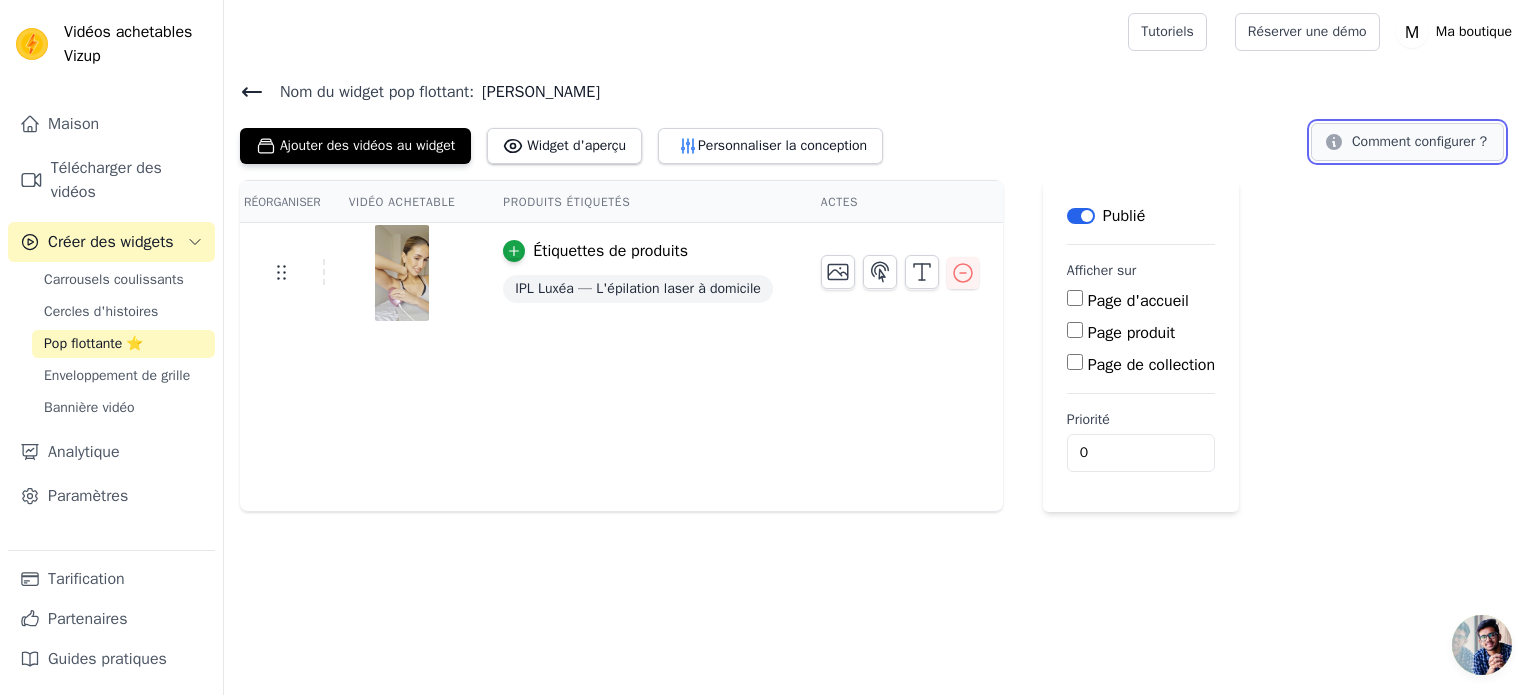 click on "Comment configurer ?" at bounding box center (1419, 141) 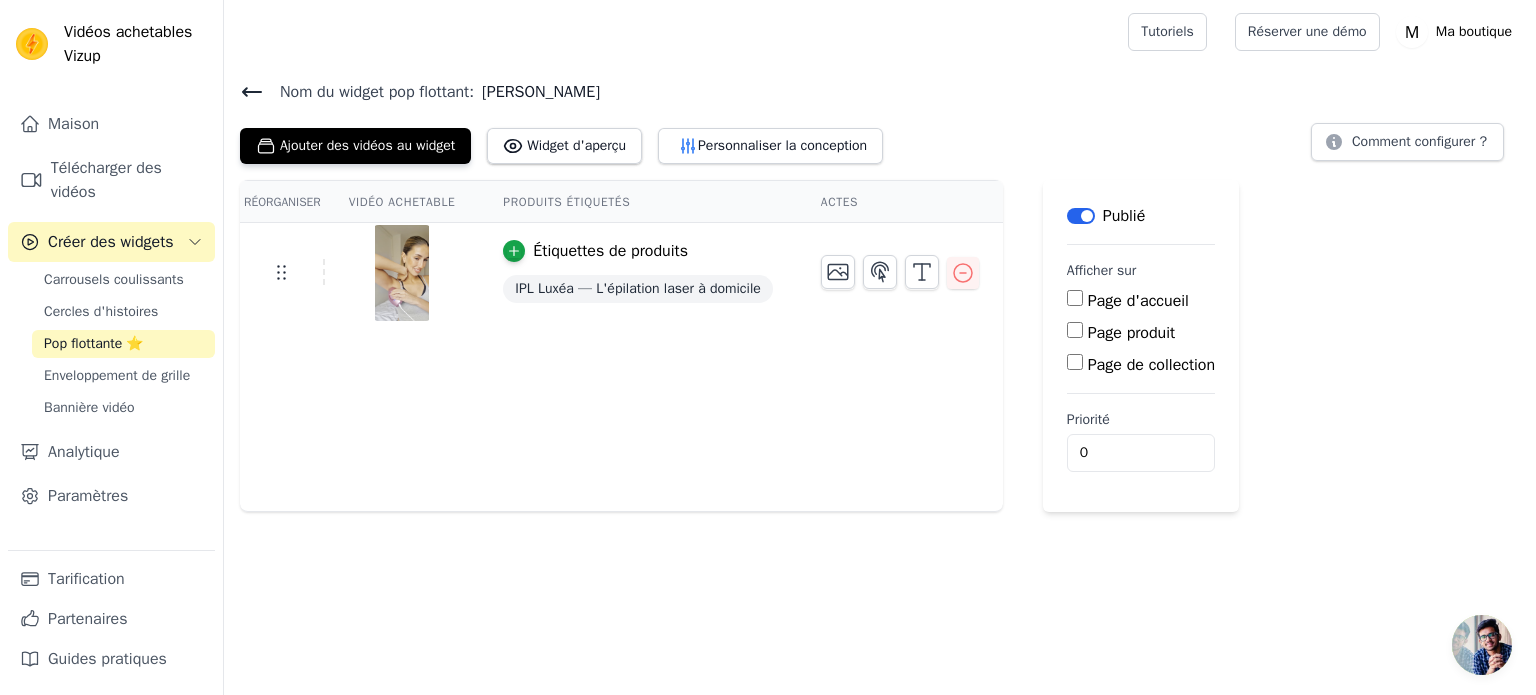 click on "Page produit" at bounding box center [1075, 330] 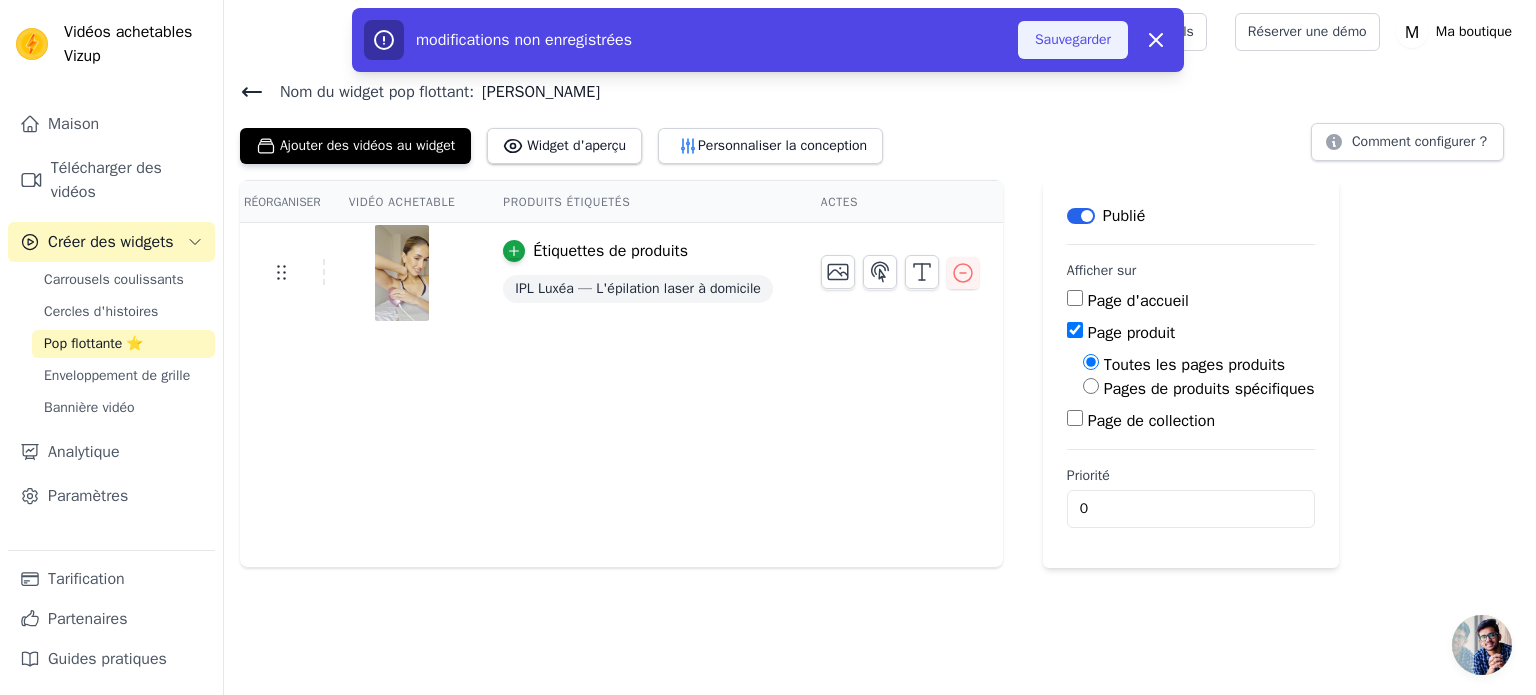 click on "Sauvegarder" at bounding box center (1073, 39) 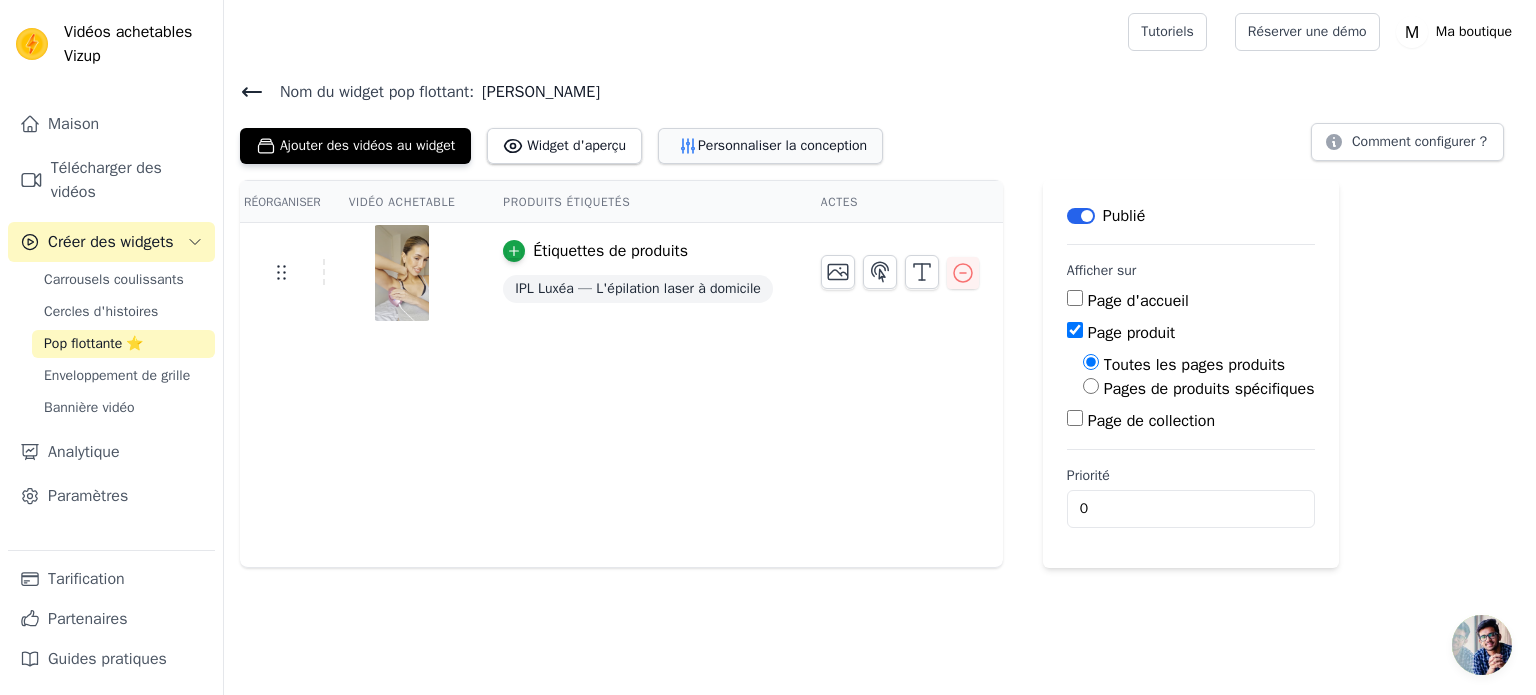 click on "Personnaliser la conception" at bounding box center [782, 145] 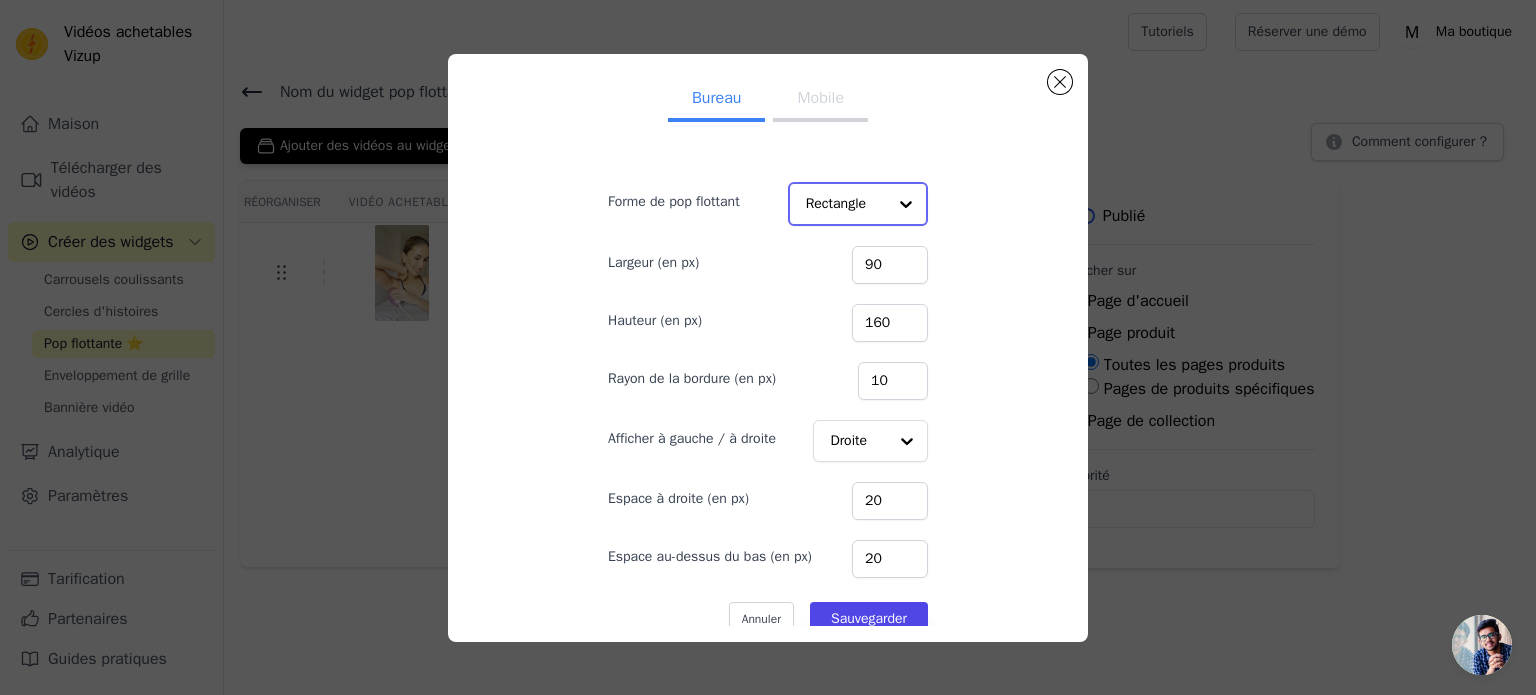 click on "Forme de pop flottant" 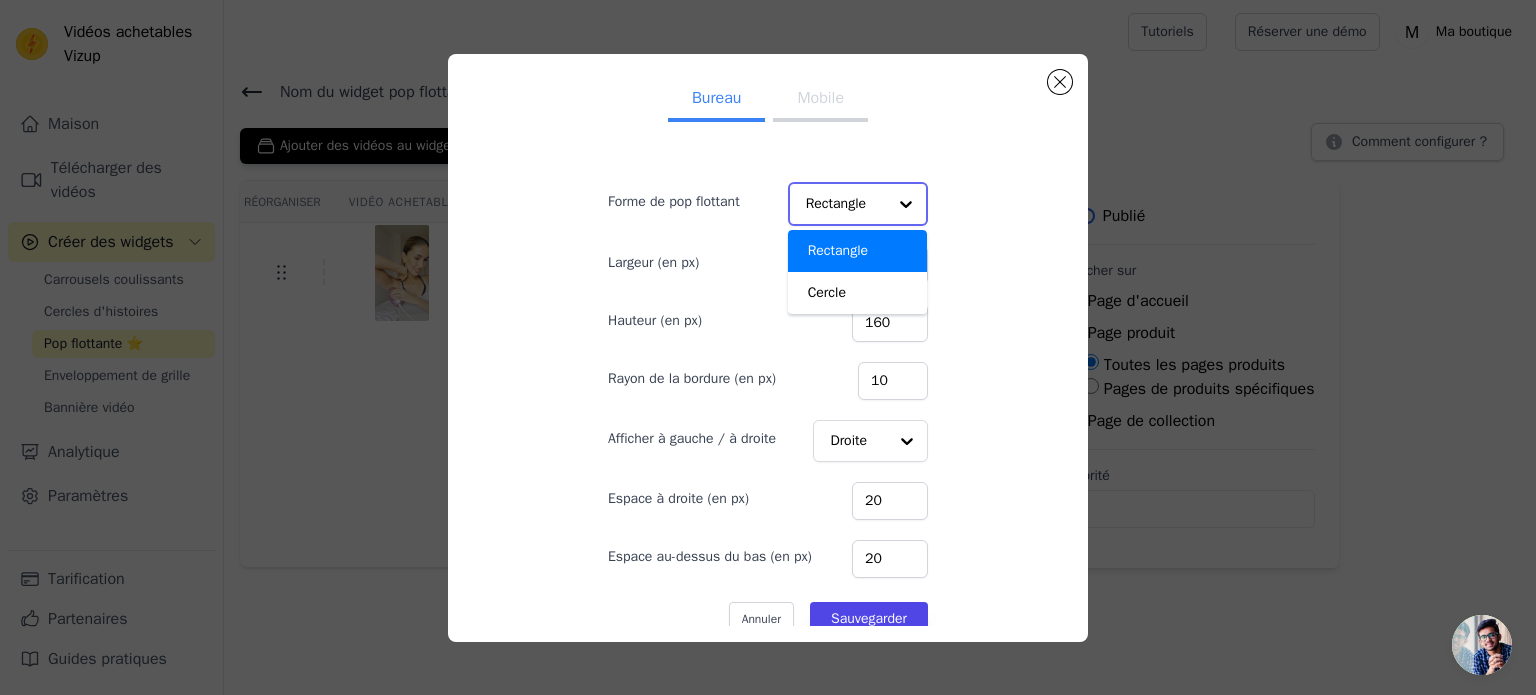 click on "Forme de pop flottant" 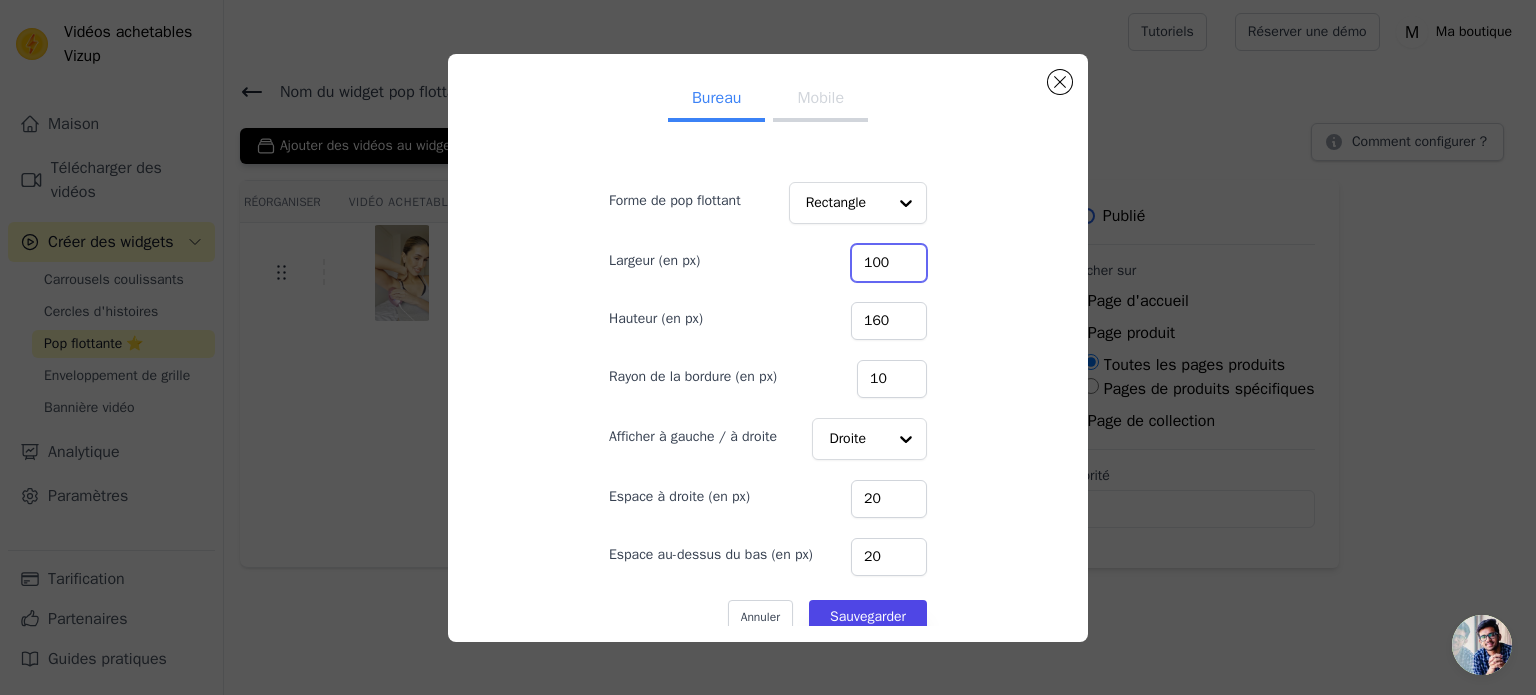 click on "100" at bounding box center (889, 263) 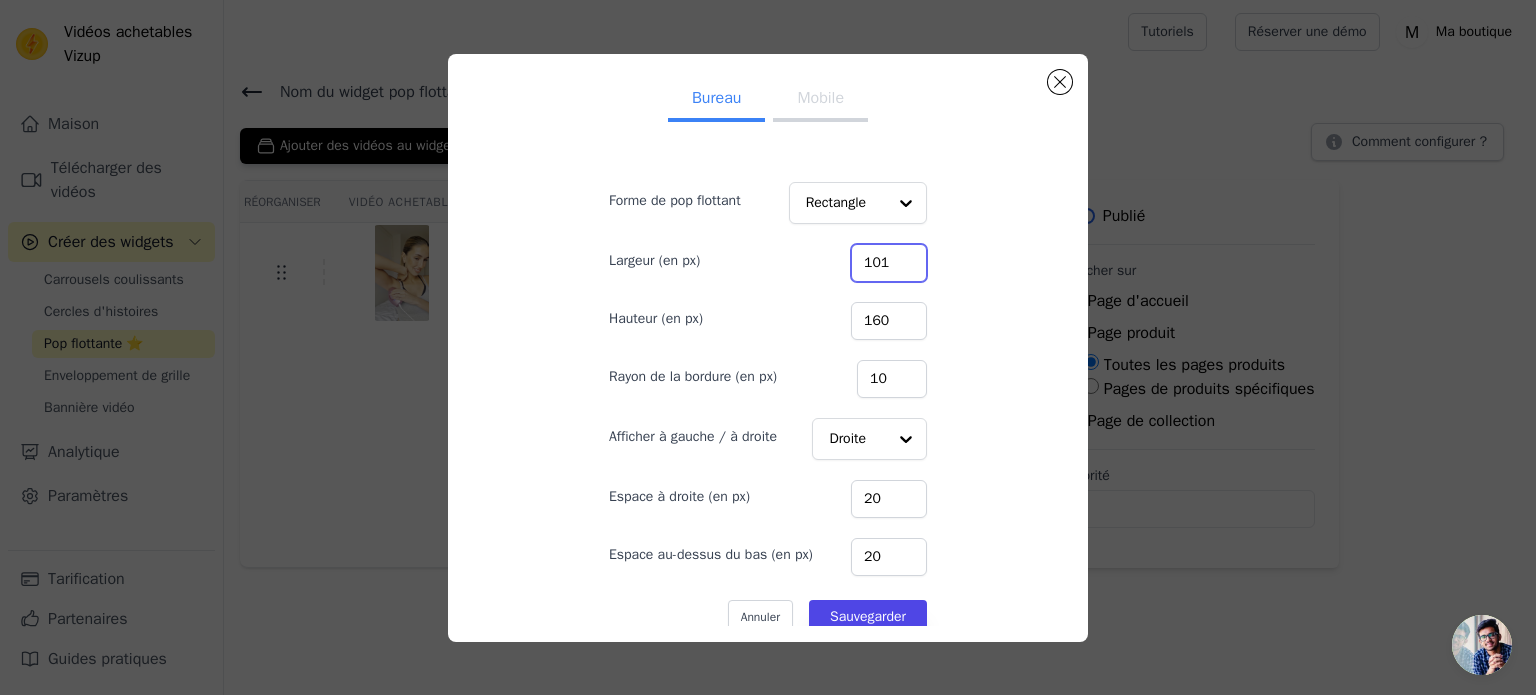 click on "101" at bounding box center (889, 263) 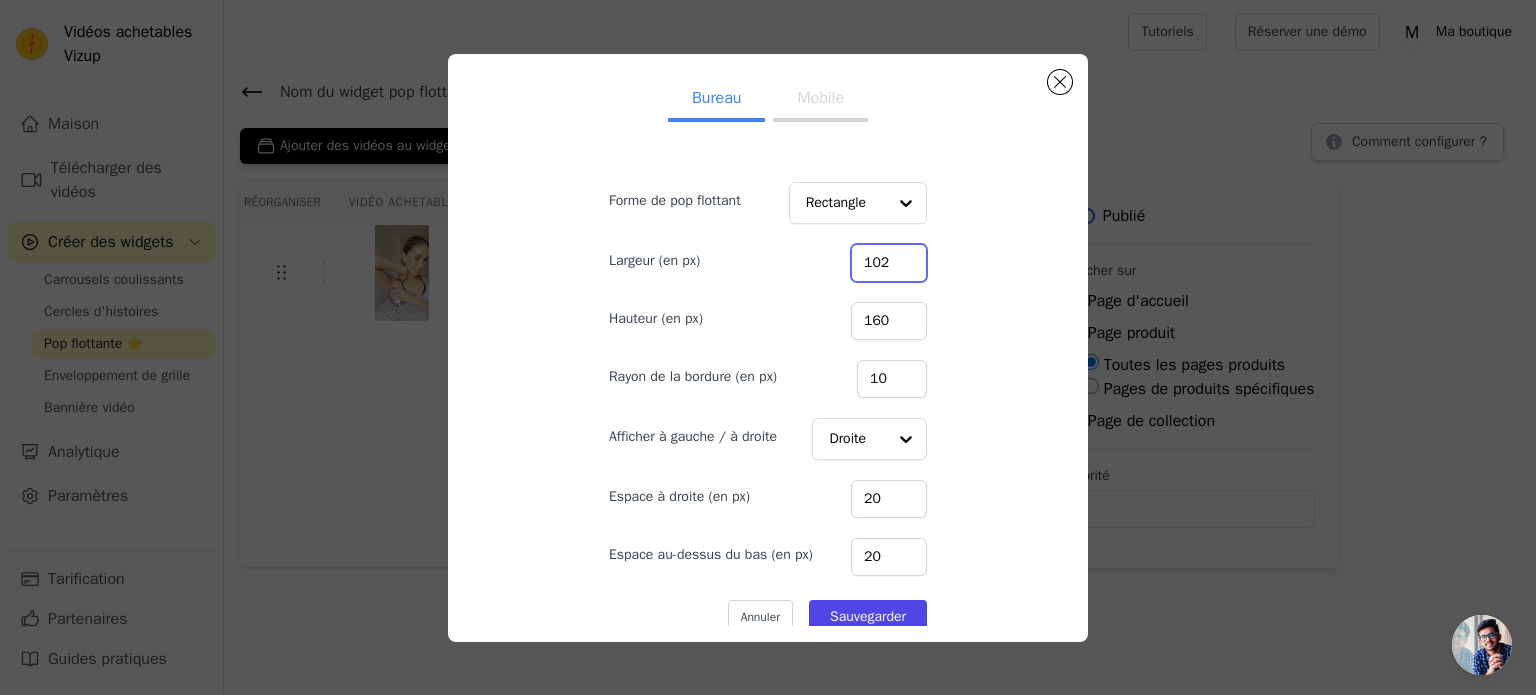 click on "102" at bounding box center [889, 263] 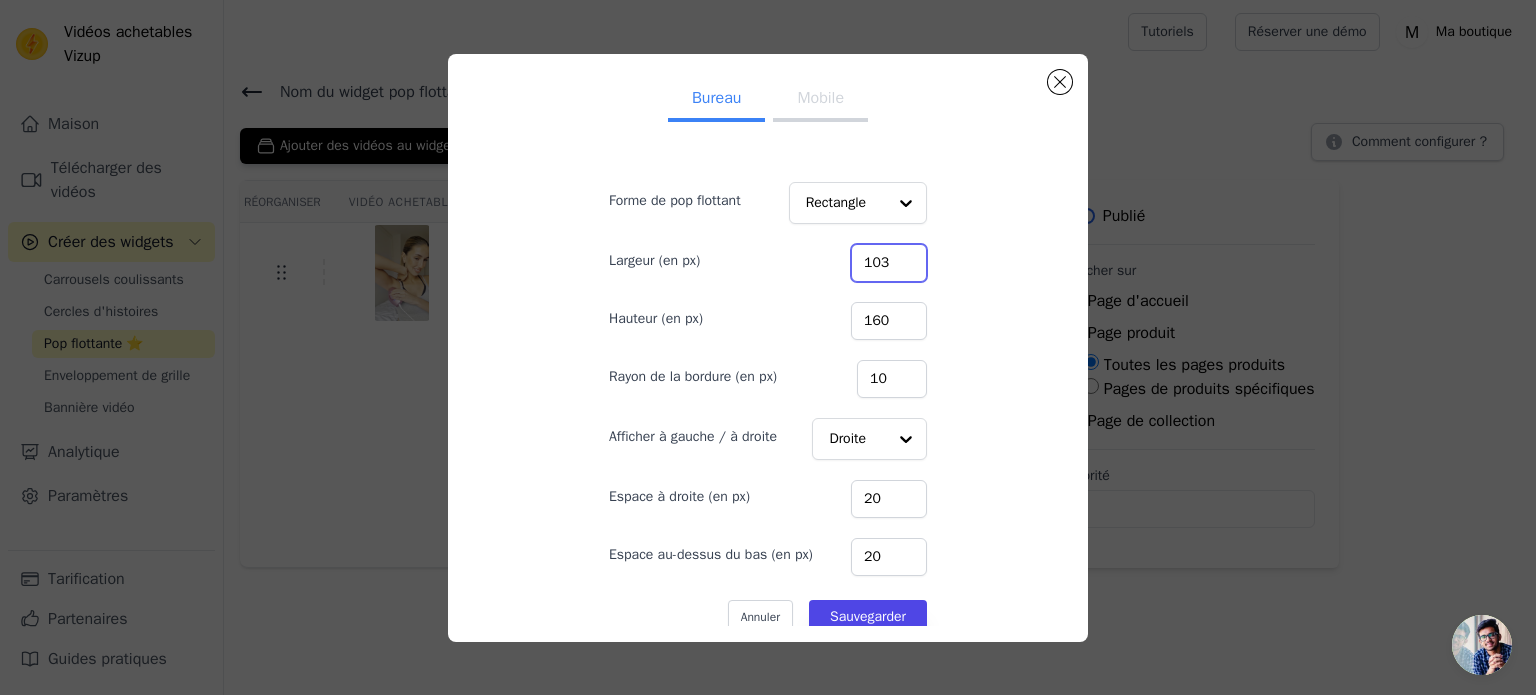 click on "103" at bounding box center [889, 263] 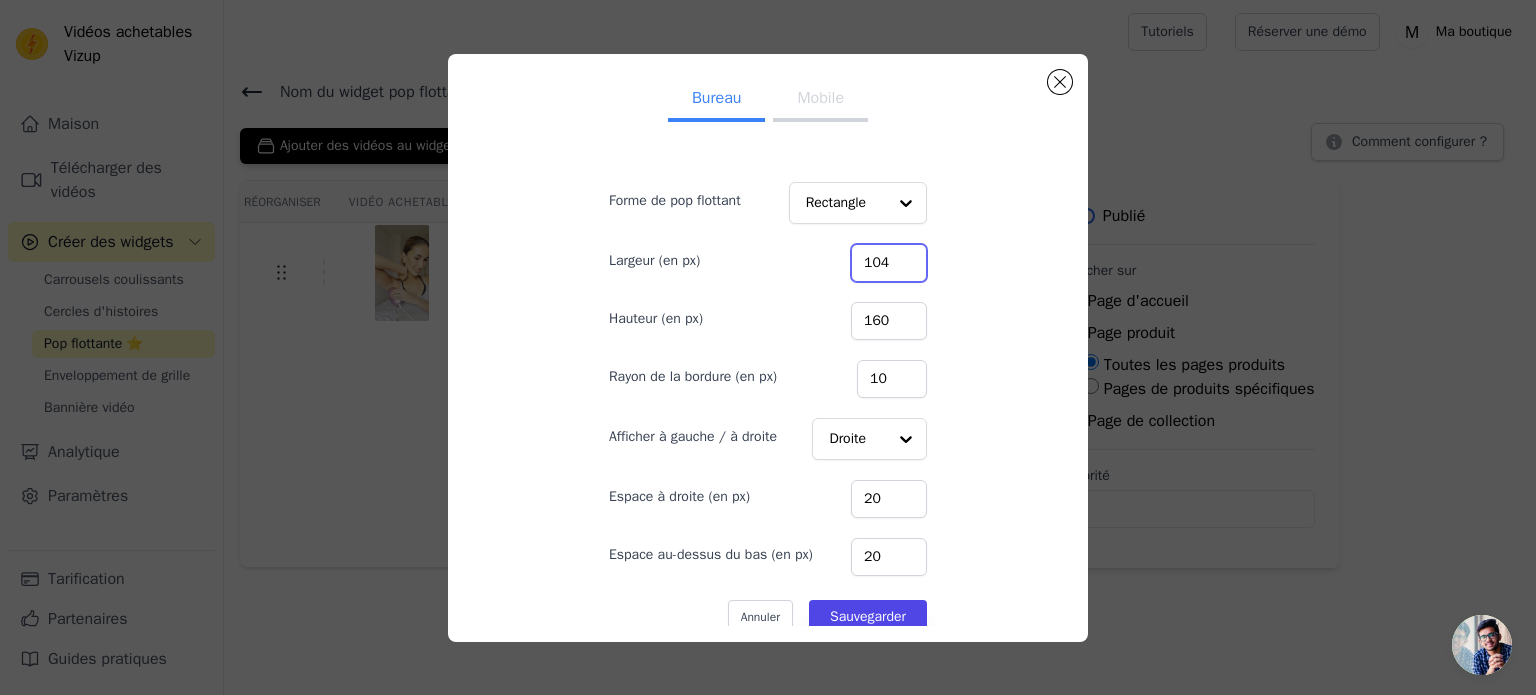 click on "104" at bounding box center (889, 263) 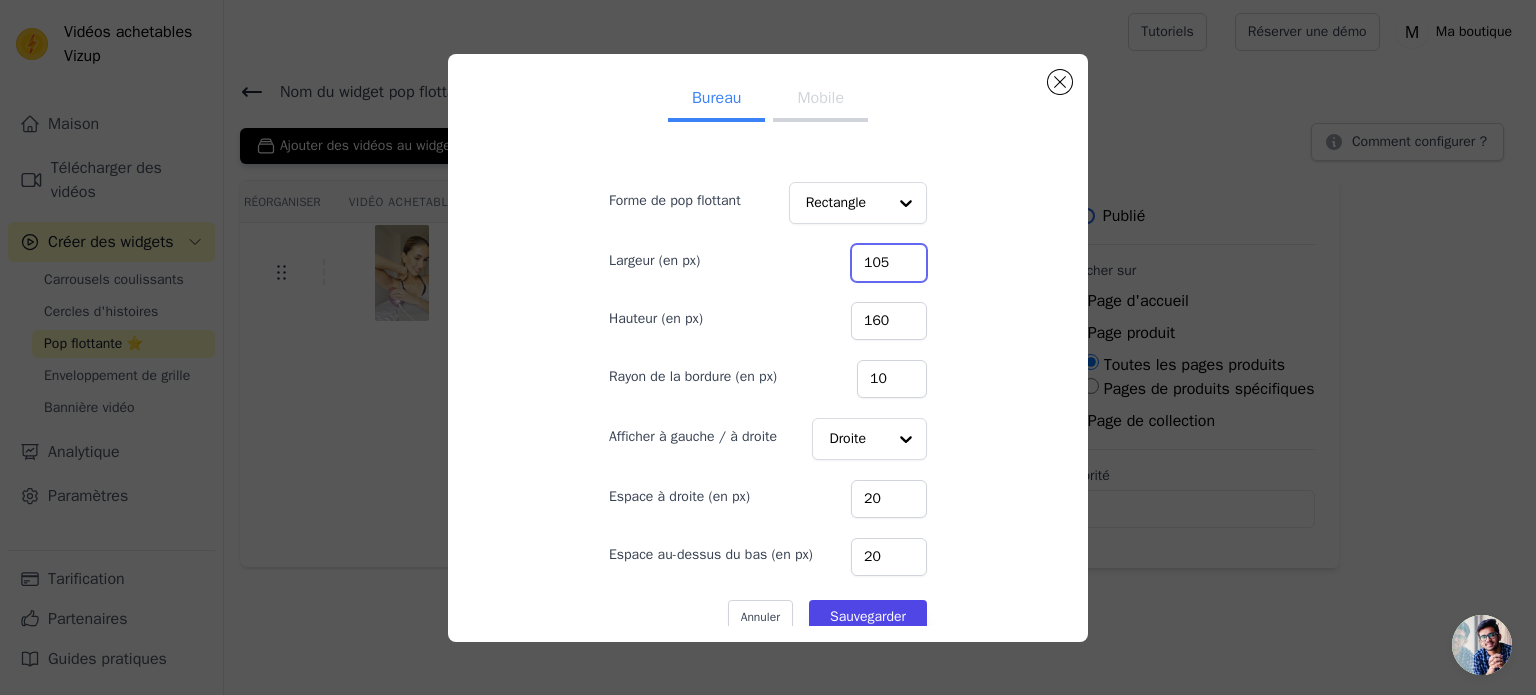 click on "105" at bounding box center [889, 263] 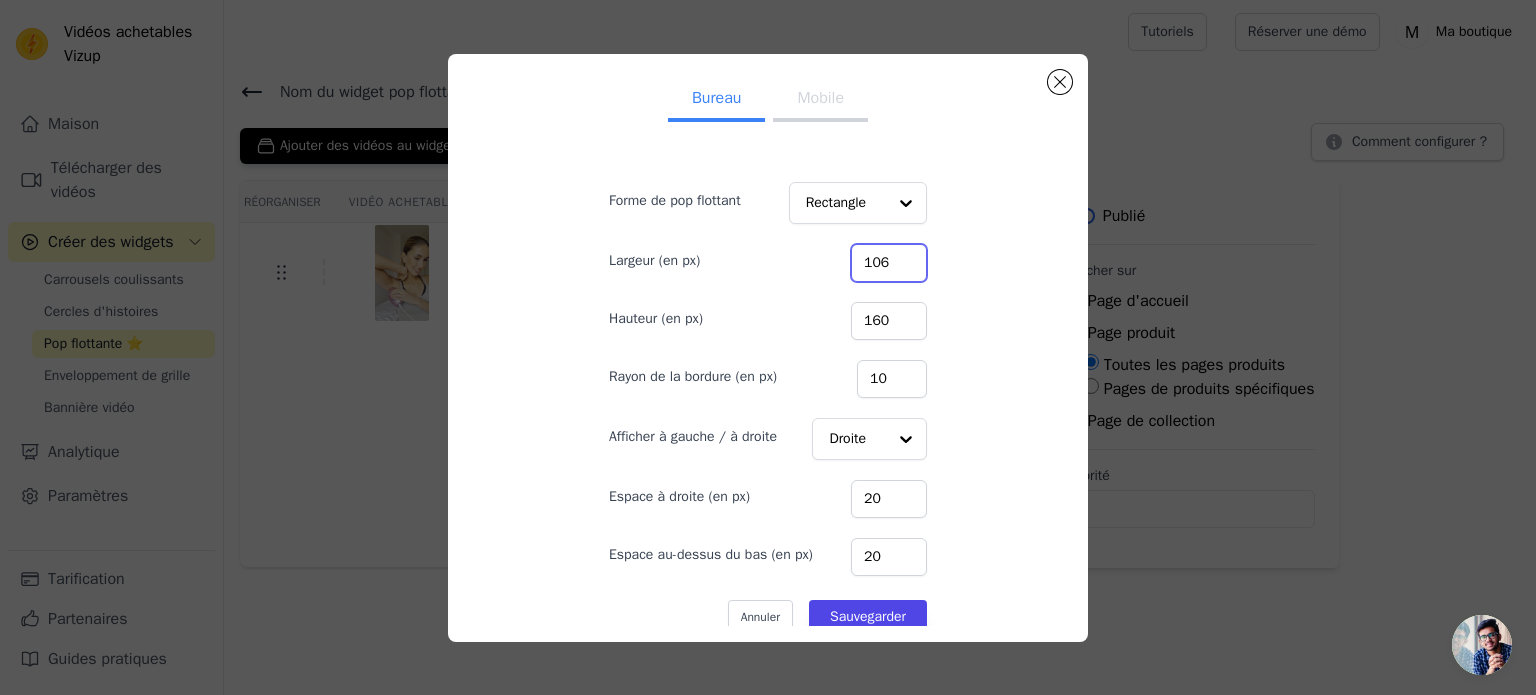 click on "106" at bounding box center [889, 263] 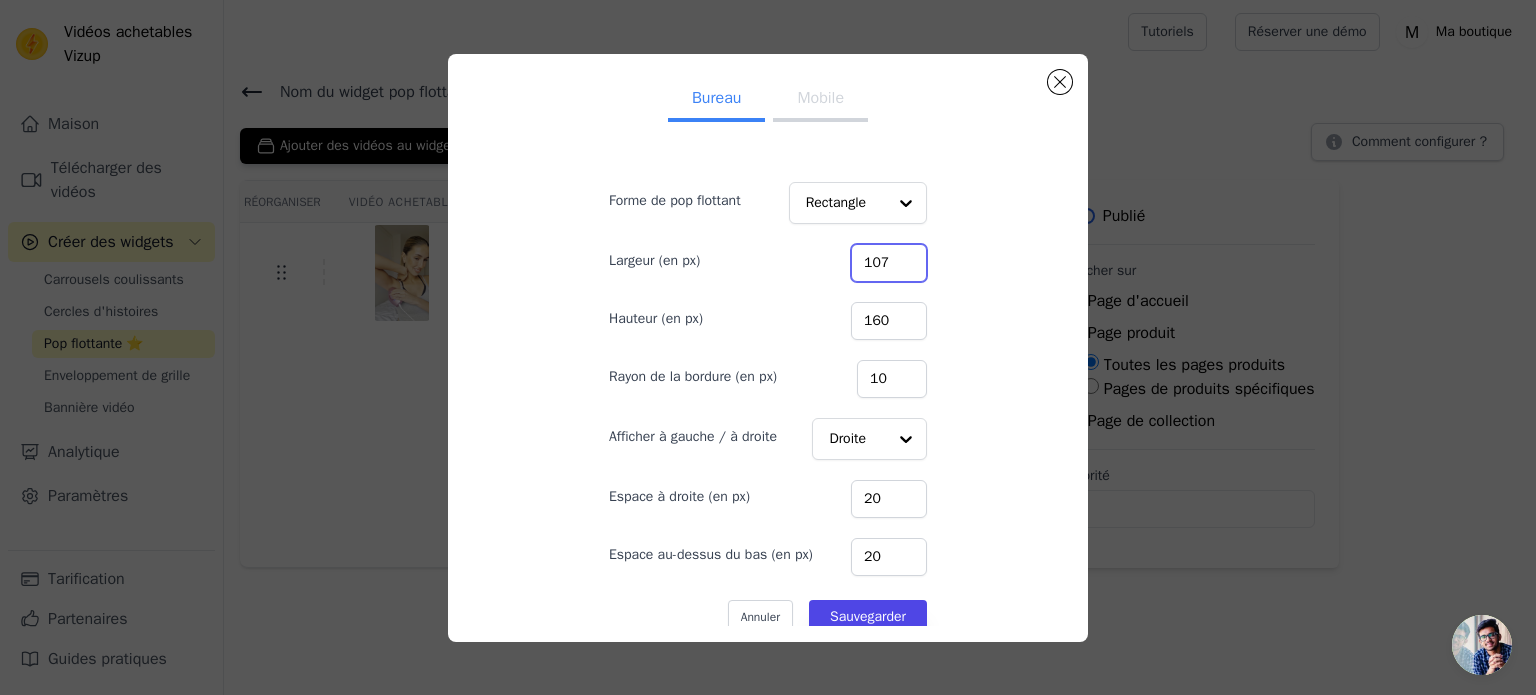 click on "107" at bounding box center (889, 263) 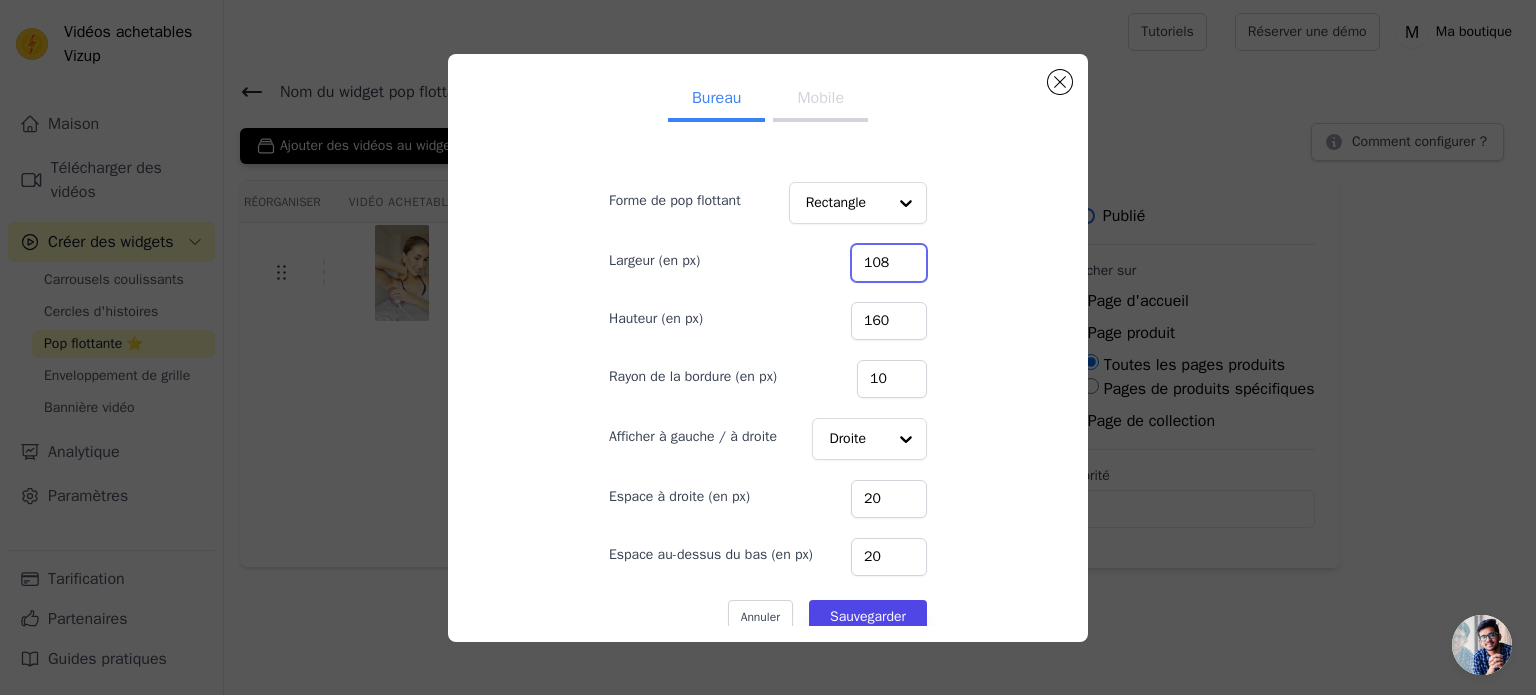click on "108" at bounding box center [889, 263] 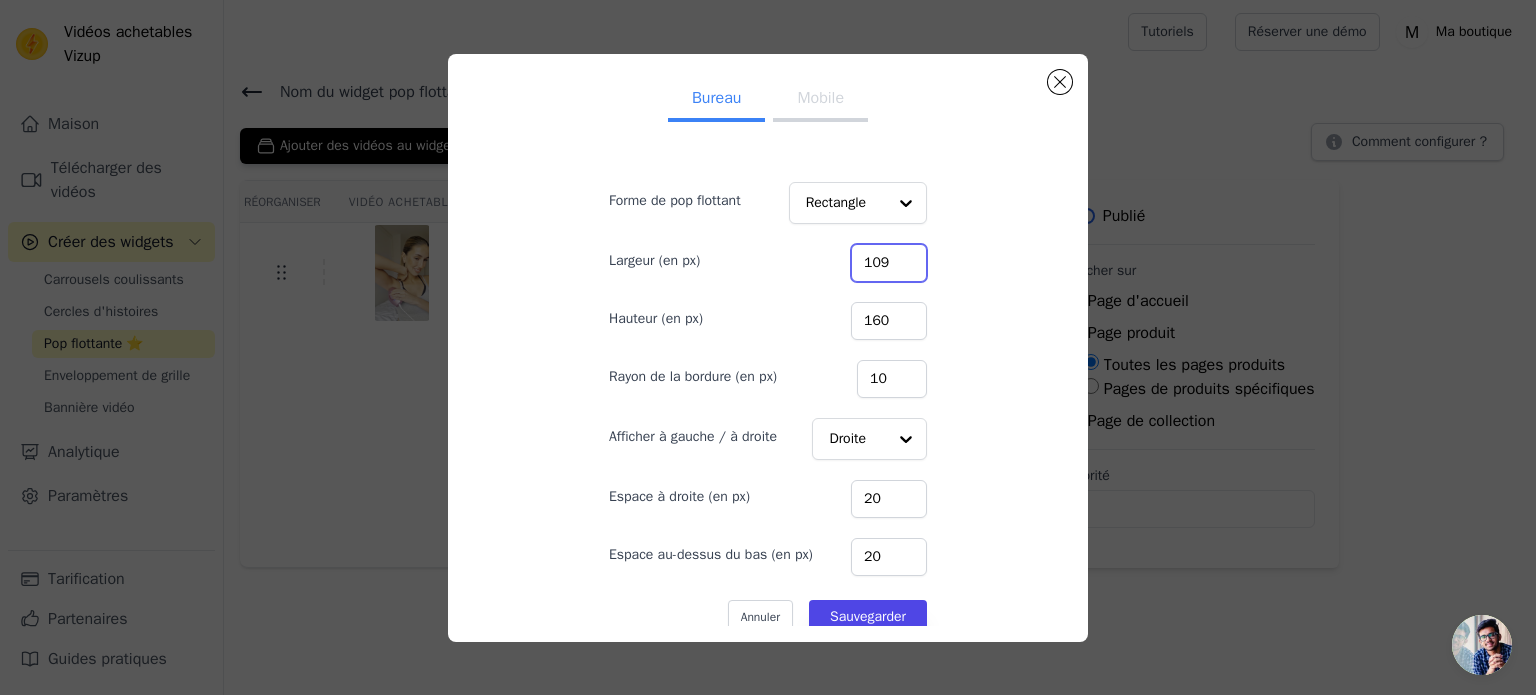 type on "109" 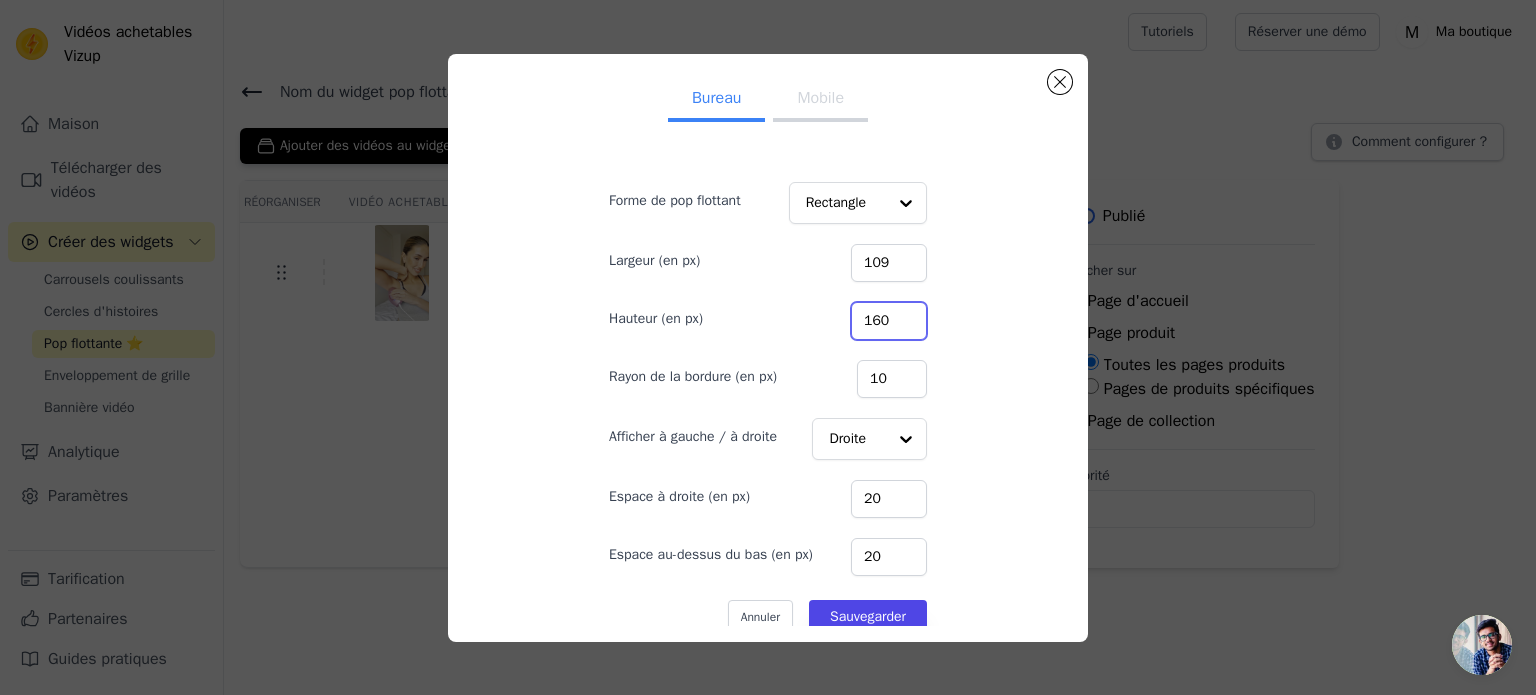 click on "160" at bounding box center (889, 321) 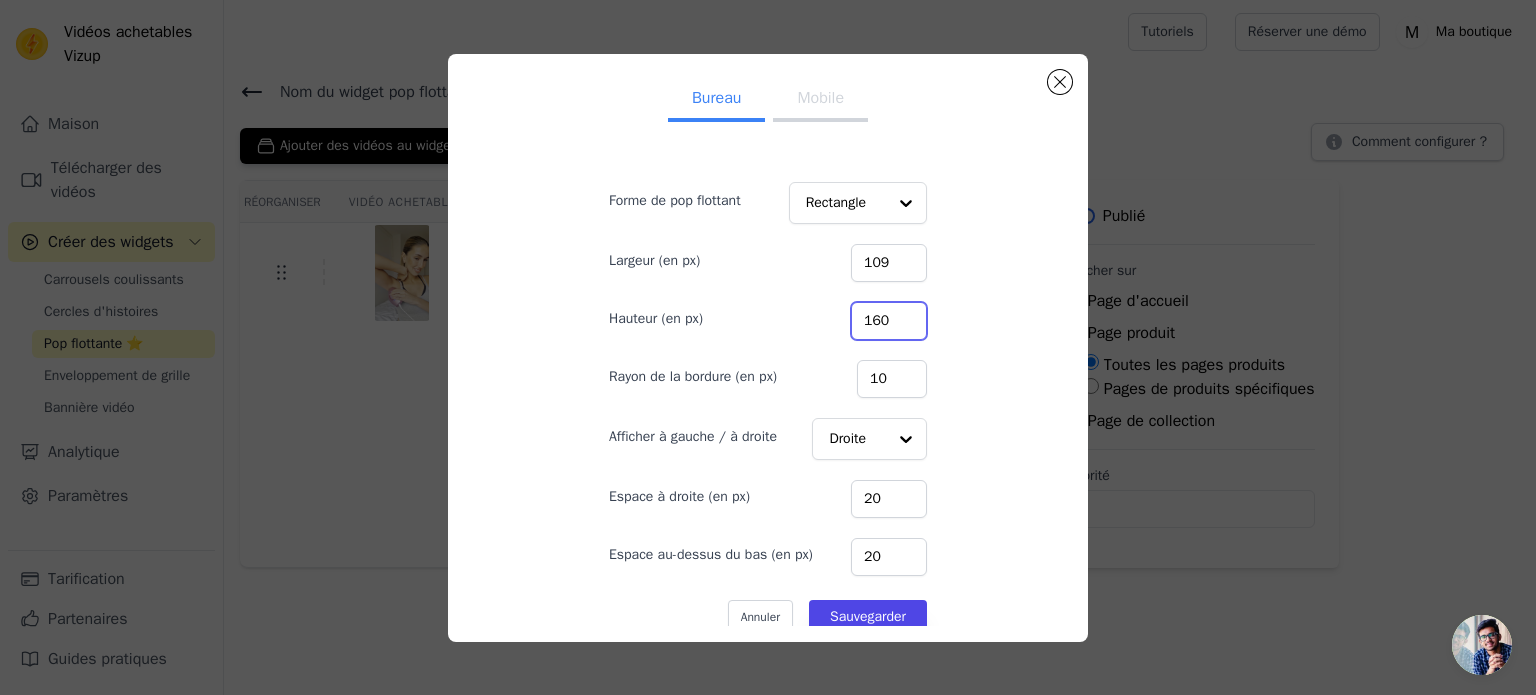 drag, startPoint x: 889, startPoint y: 311, endPoint x: 791, endPoint y: 298, distance: 98.85848 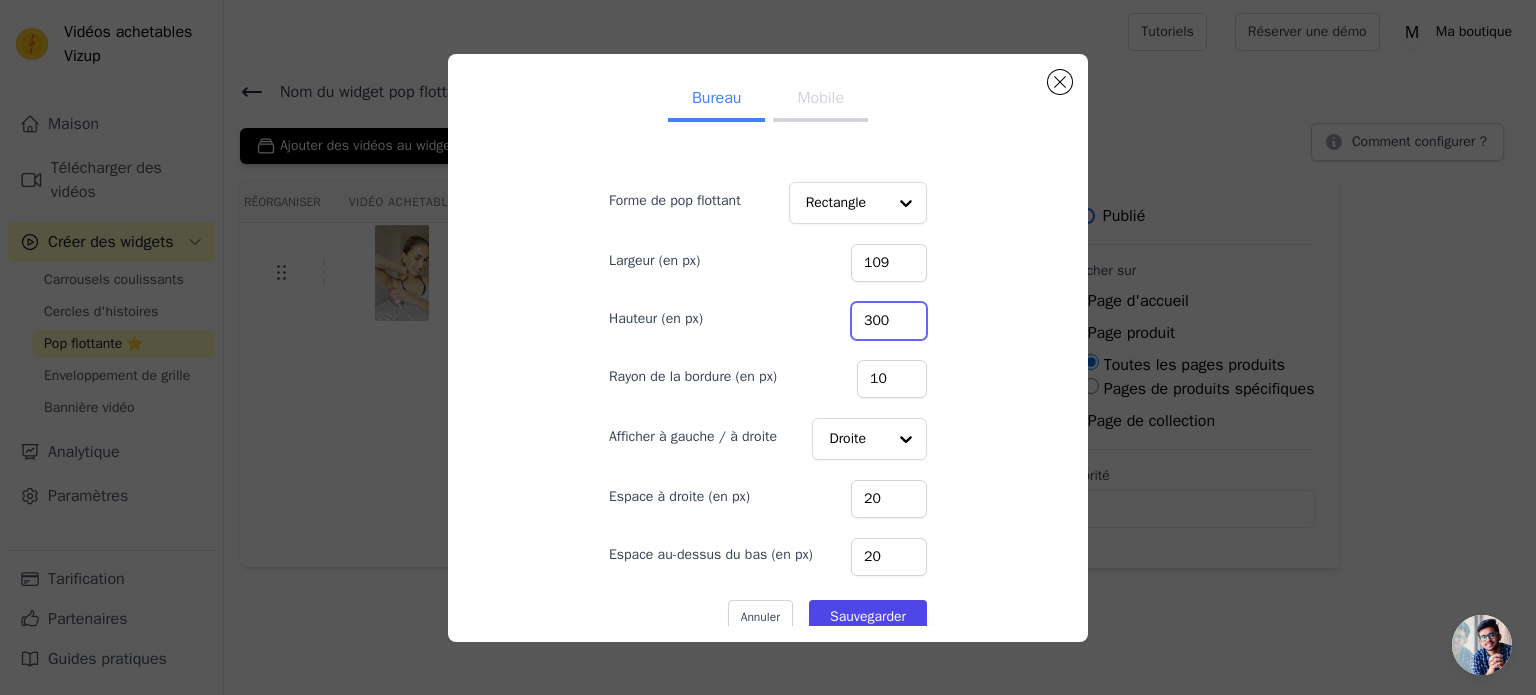 type on "300" 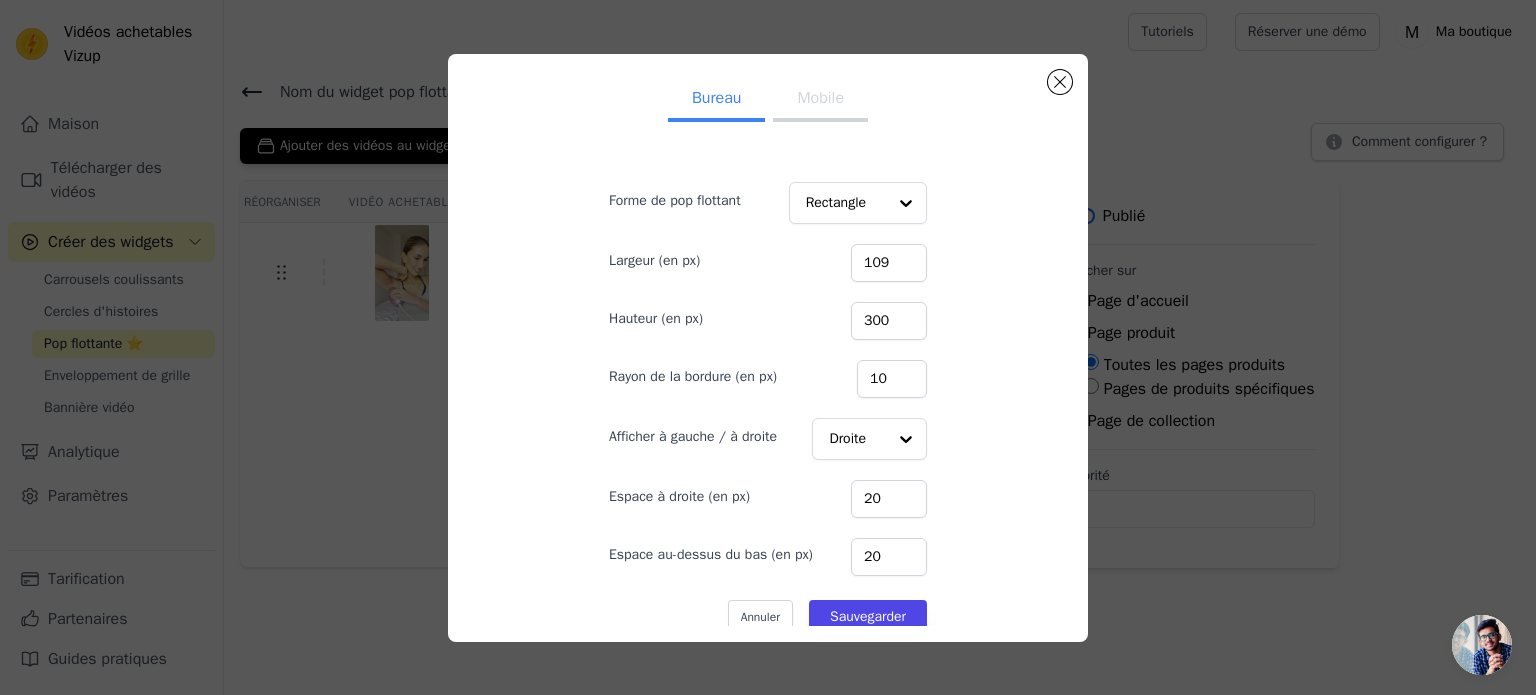 click on "Bureau Mobile   Forme de pop flottant         Rectangle               Largeur (en px)   109   Hauteur (en px)   300   Rayon de la bordure (en px)   10   Afficher à gauche / à droite         Droite               Espace à droite (en px)   20   Espace au-dessus du bas (en px)   20   Annuler     Sauvegarder" at bounding box center (768, 348) 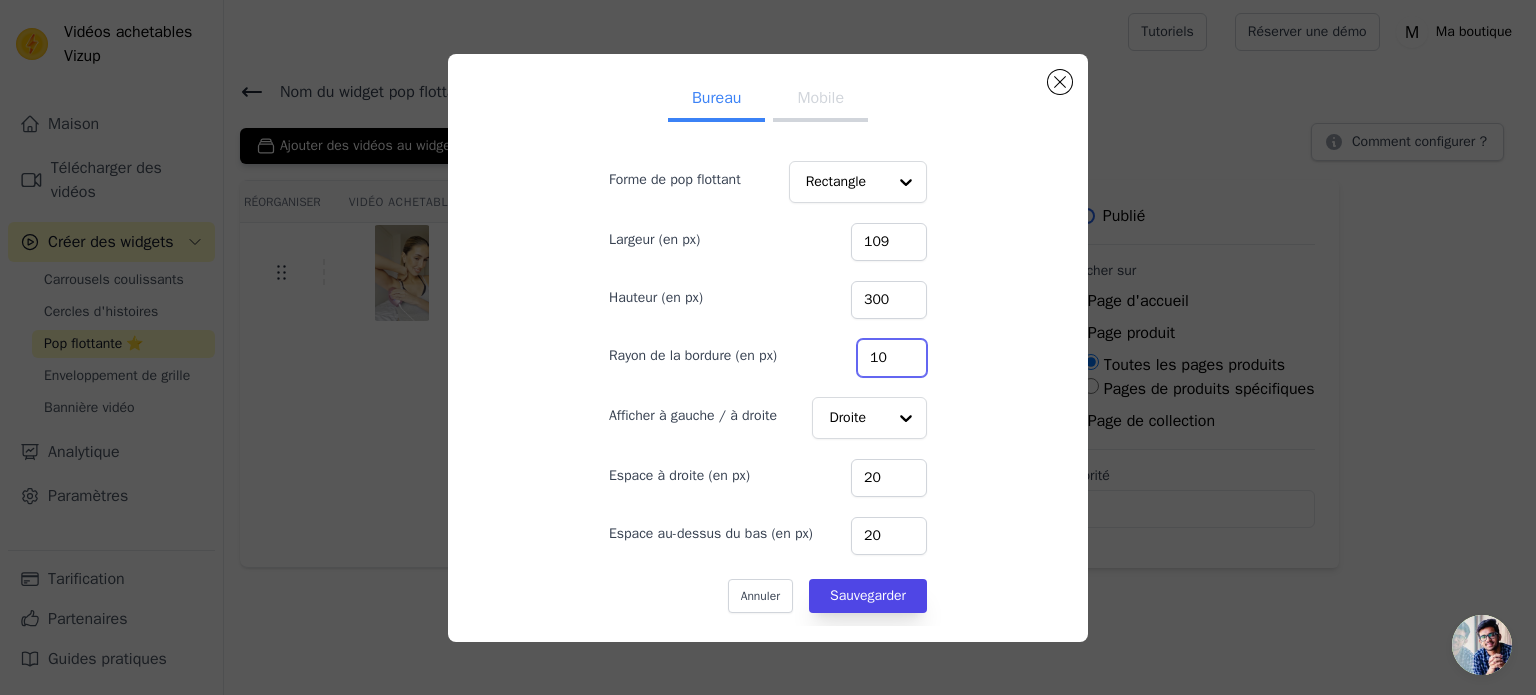 click on "10" at bounding box center [892, 358] 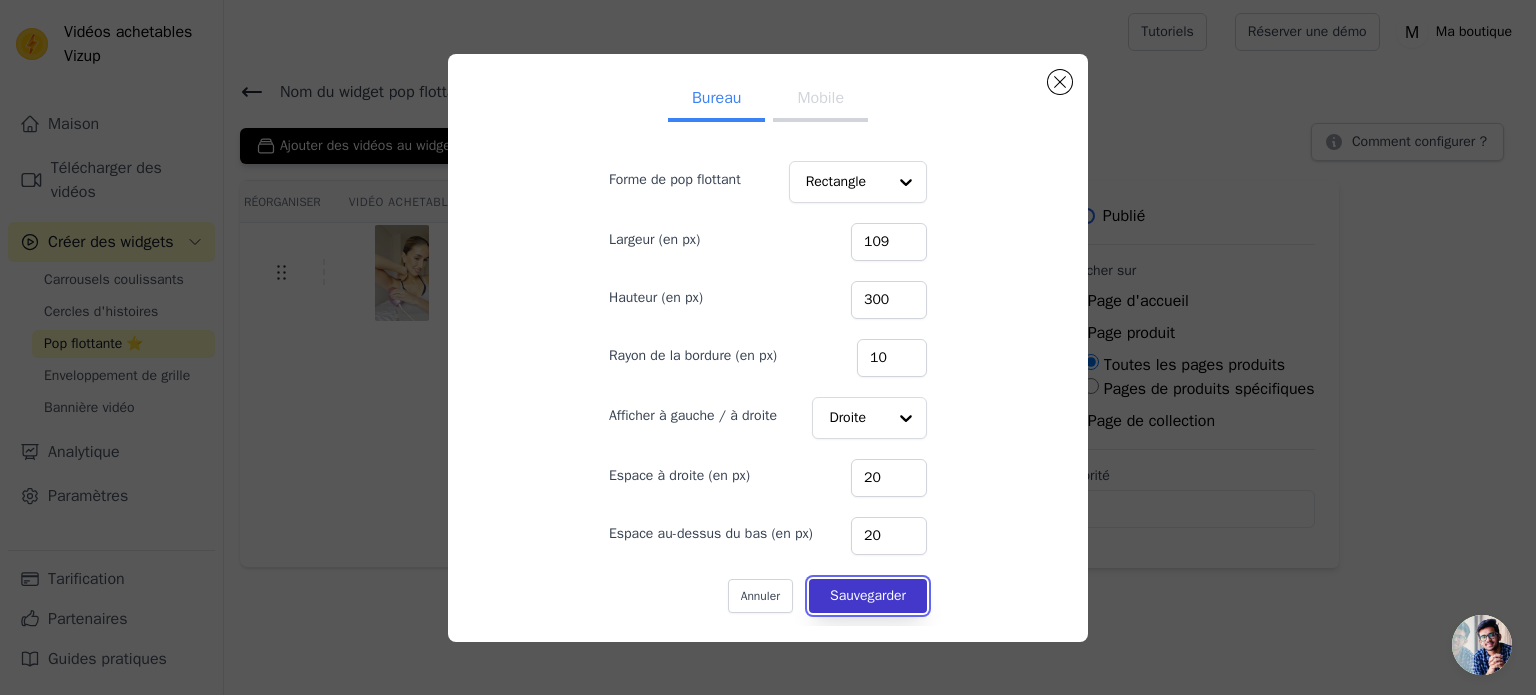 click on "Sauvegarder" at bounding box center (868, 595) 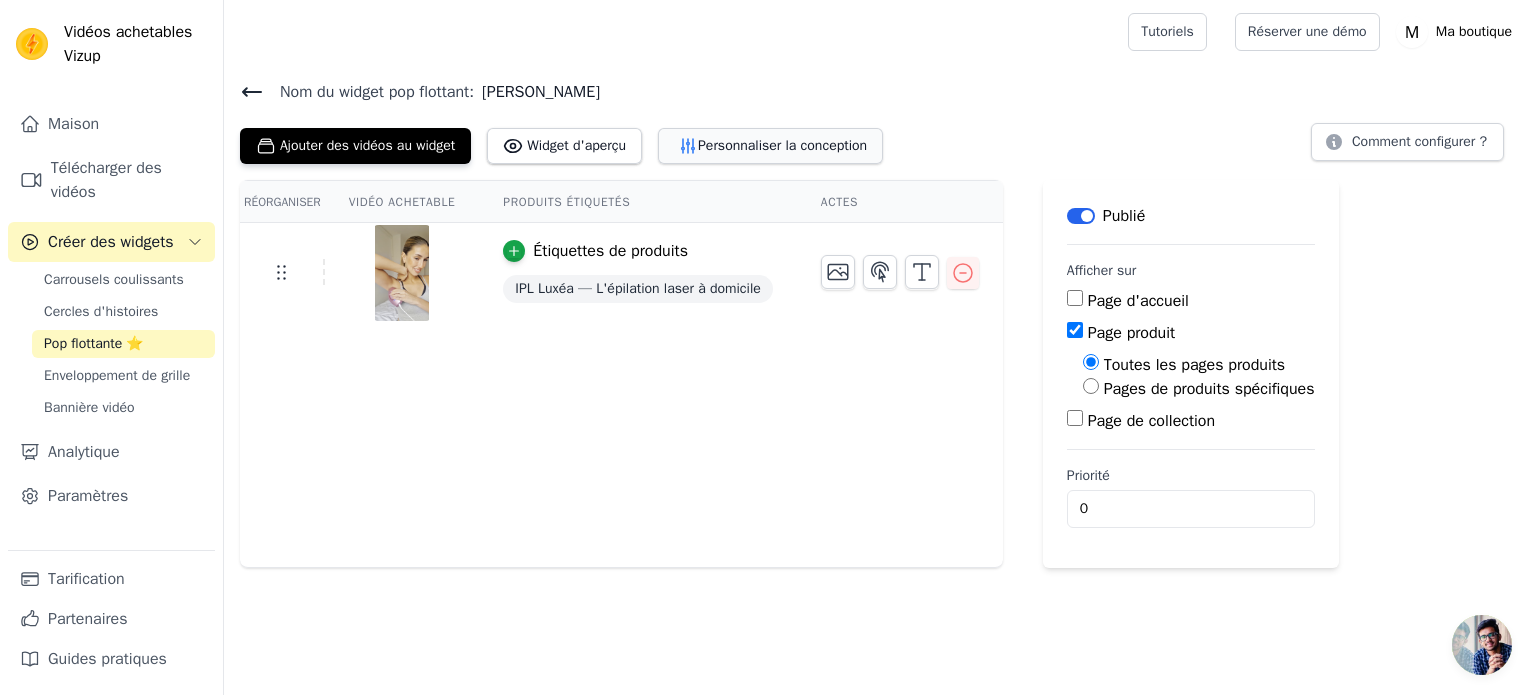 click on "Personnaliser la conception" at bounding box center (770, 146) 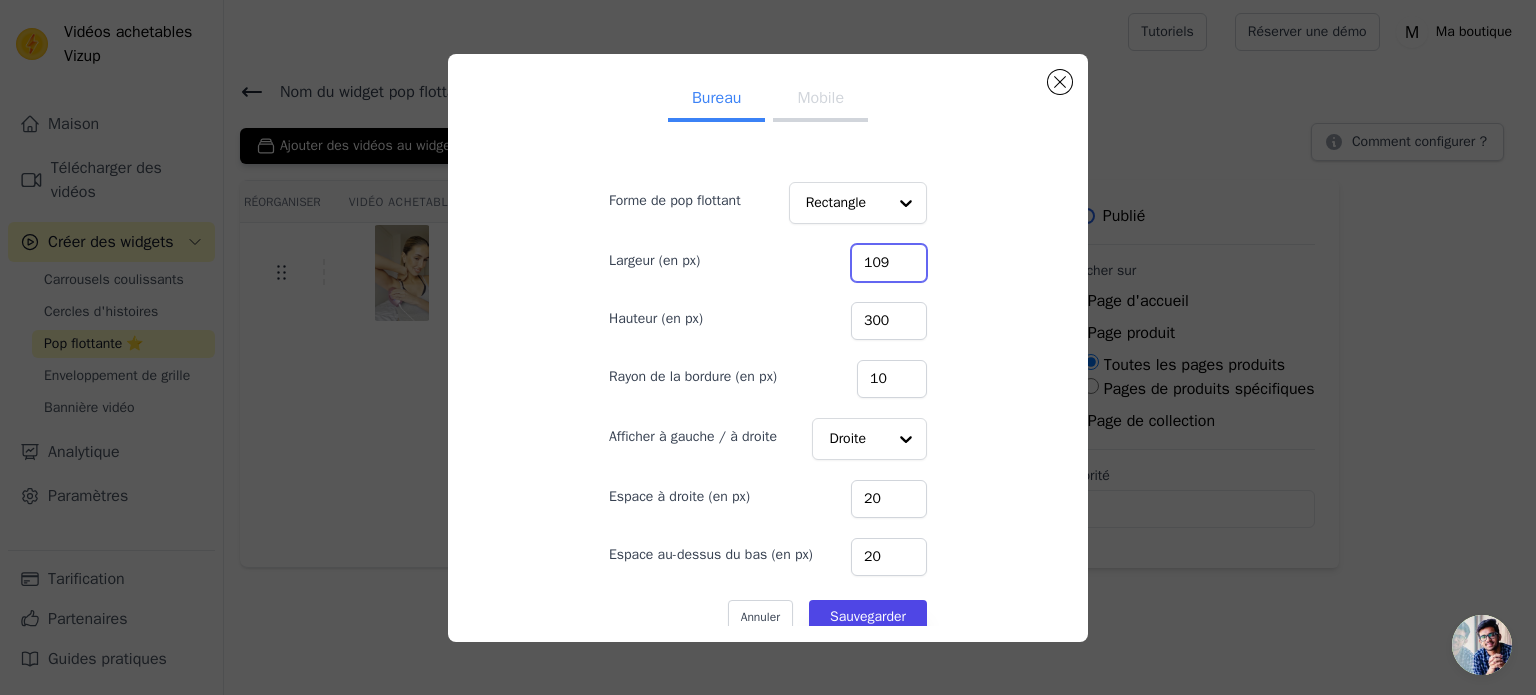 drag, startPoint x: 875, startPoint y: 261, endPoint x: 809, endPoint y: 257, distance: 66.1211 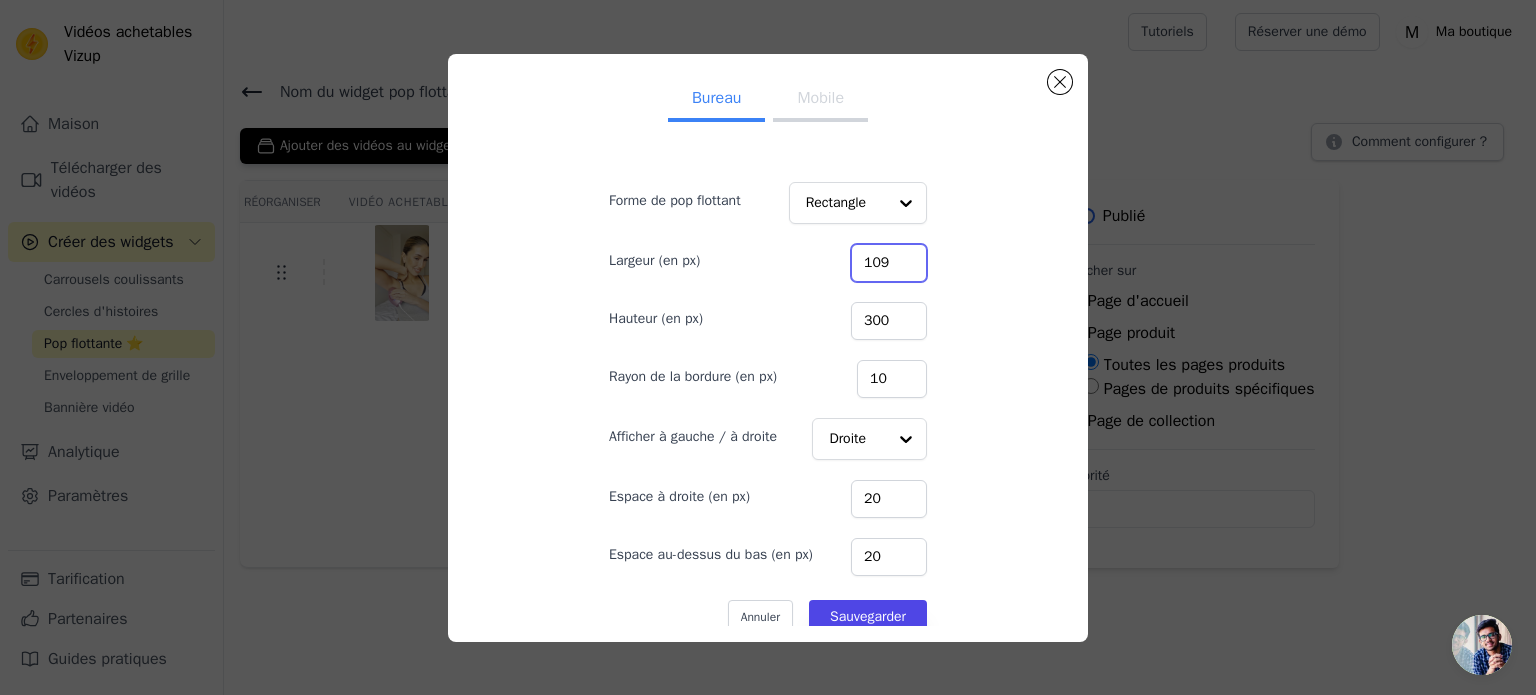 click on "Largeur (en px)   109" at bounding box center [768, 261] 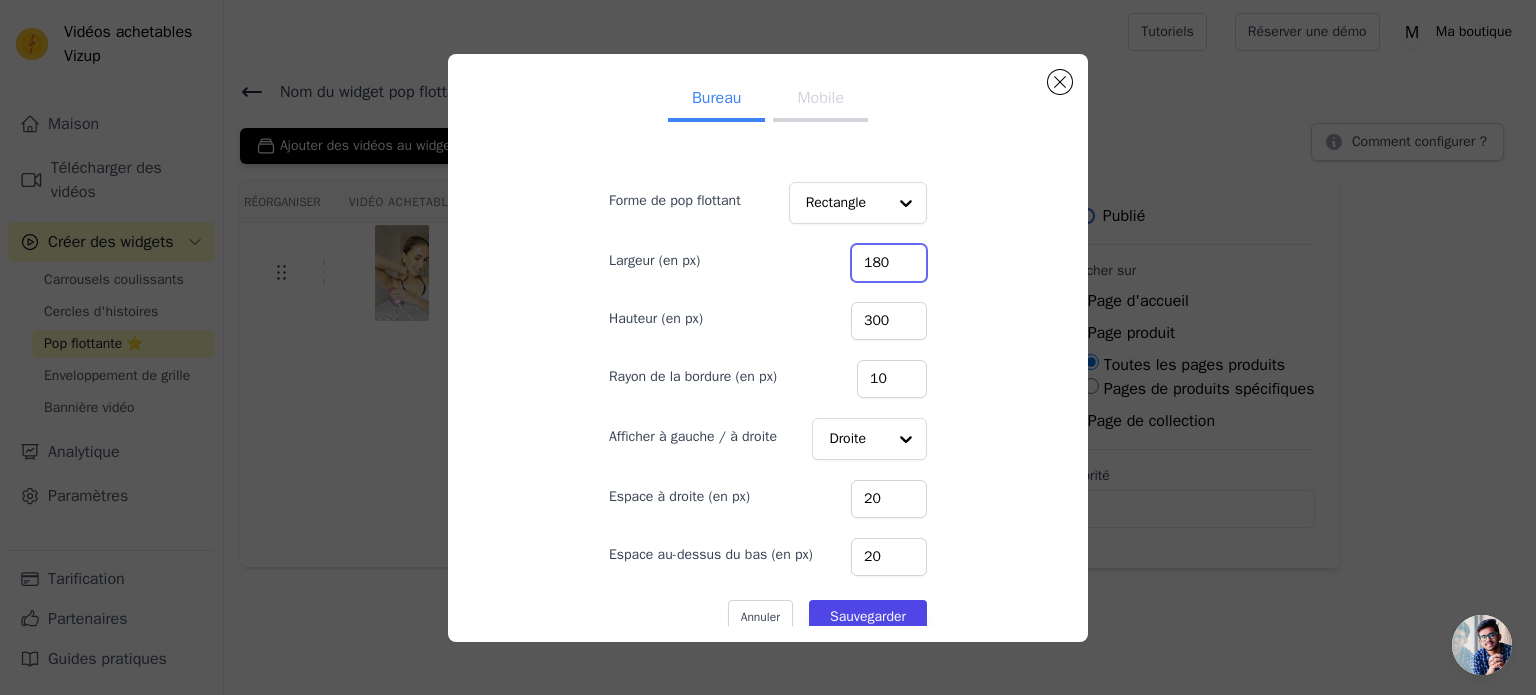 type on "180" 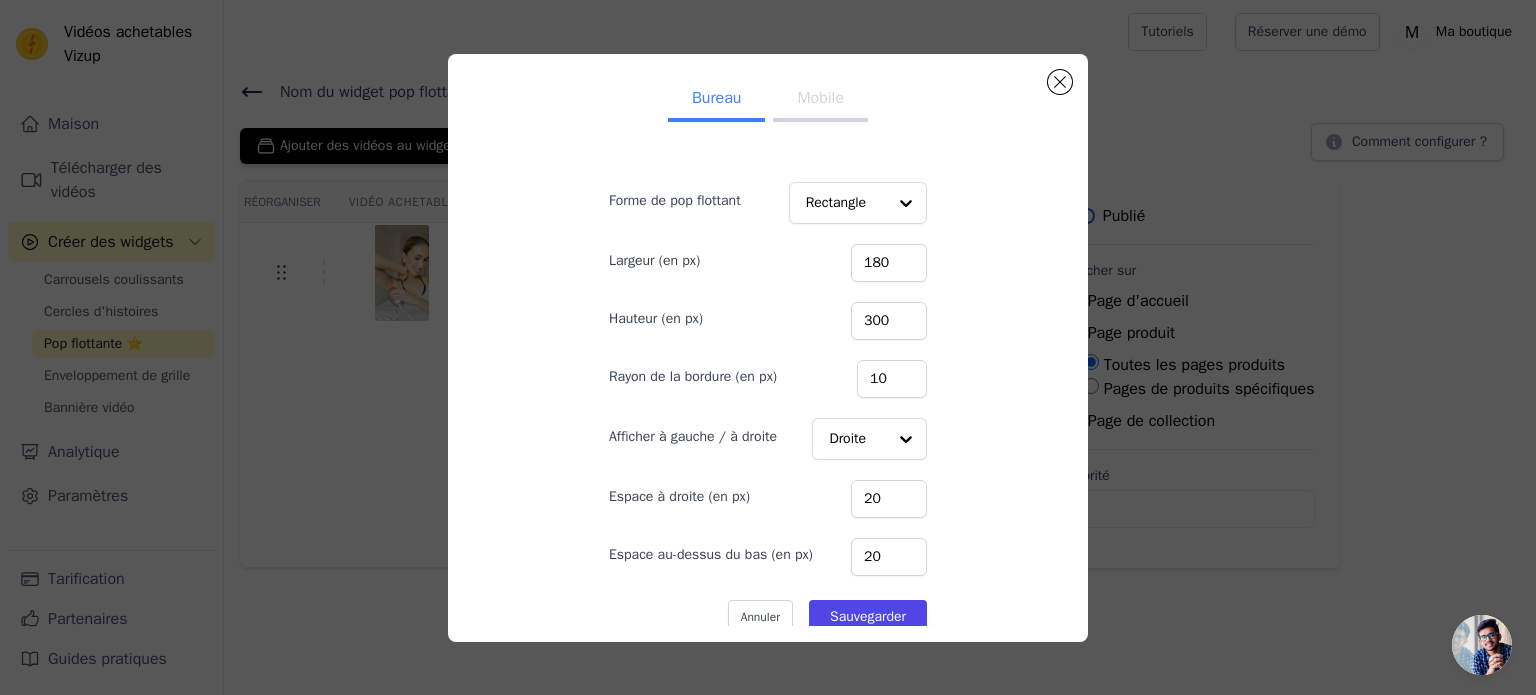 click on "Bureau Mobile   Forme de pop flottant         Rectangle               Largeur (en px)   180   Hauteur (en px)   300   Rayon de la bordure (en px)   10   Afficher à gauche / à droite         Droite               Espace à droite (en px)   20   Espace au-dessus du bas (en px)   20   Annuler     Sauvegarder" at bounding box center [768, 348] 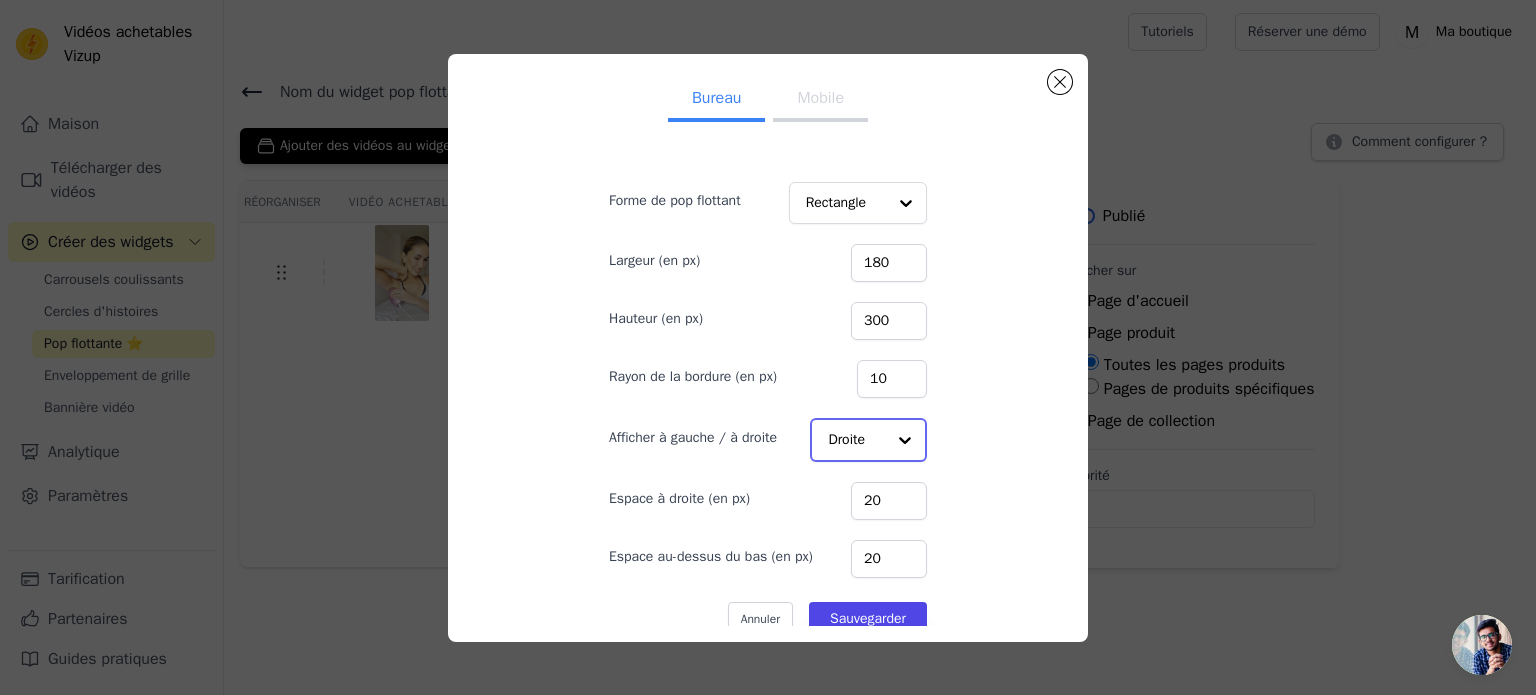 click at bounding box center [905, 440] 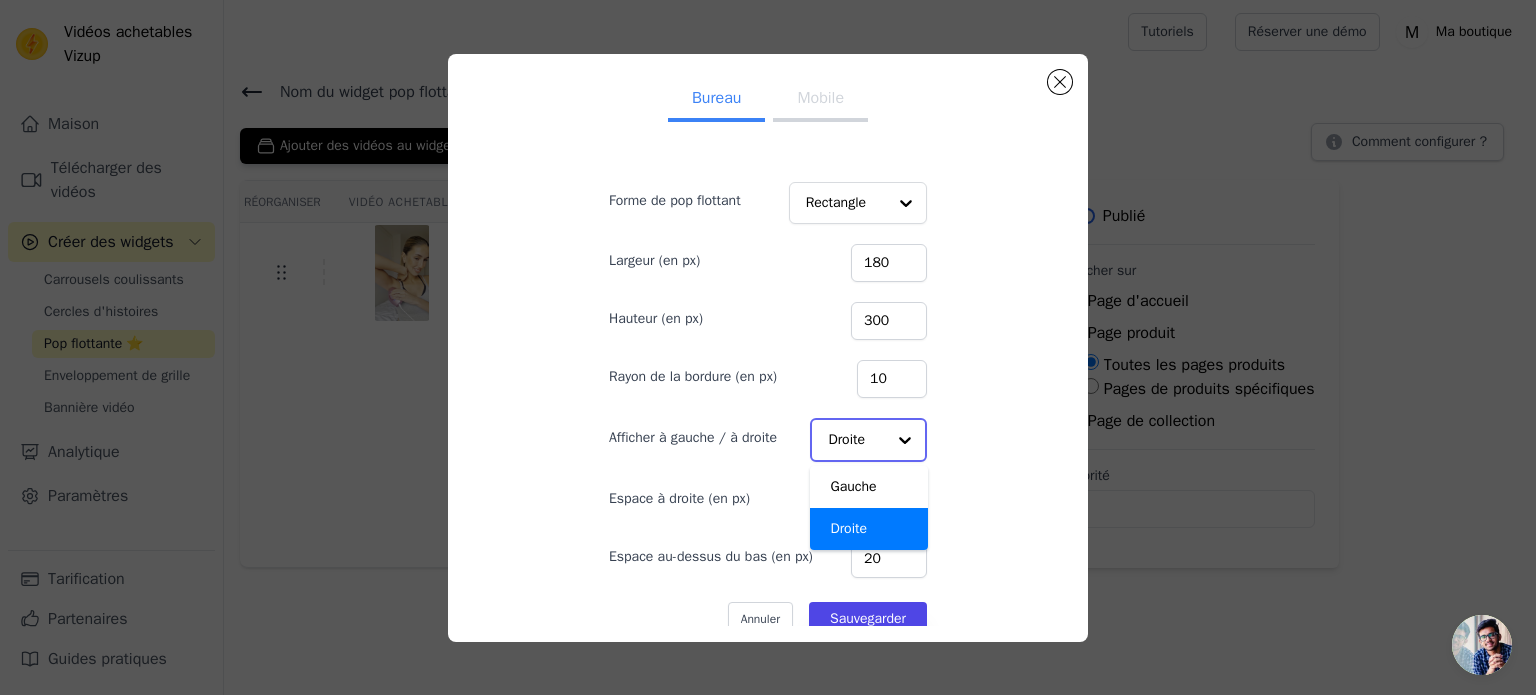click at bounding box center [905, 440] 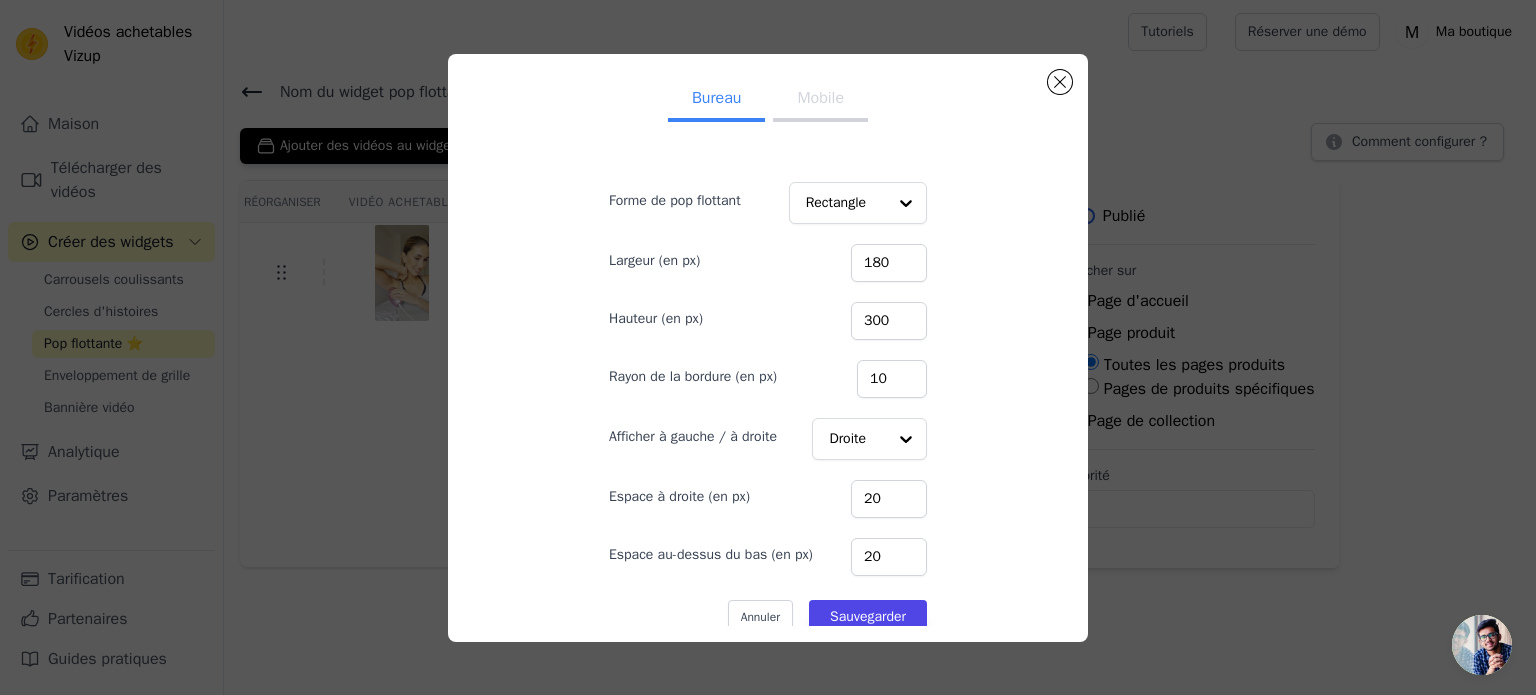 click on "Bureau Mobile   Forme de pop flottant         Rectangle               Largeur (en px)   180   Hauteur (en px)   300   Rayon de la bordure (en px)   10   Afficher à gauche / à droite         Droite               Espace à droite (en px)   20   Espace au-dessus du bas (en px)   20   Annuler     Sauvegarder" at bounding box center (768, 348) 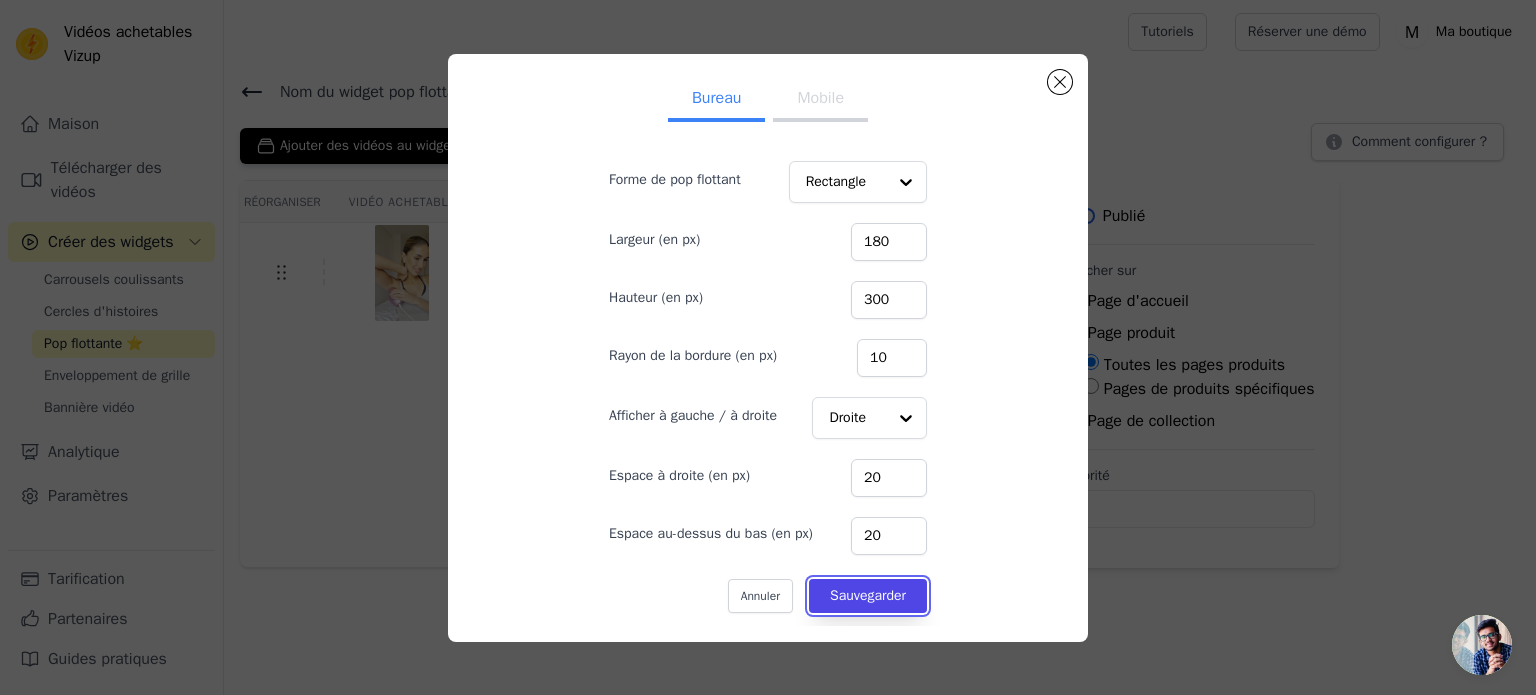 click on "Sauvegarder" at bounding box center (868, 596) 